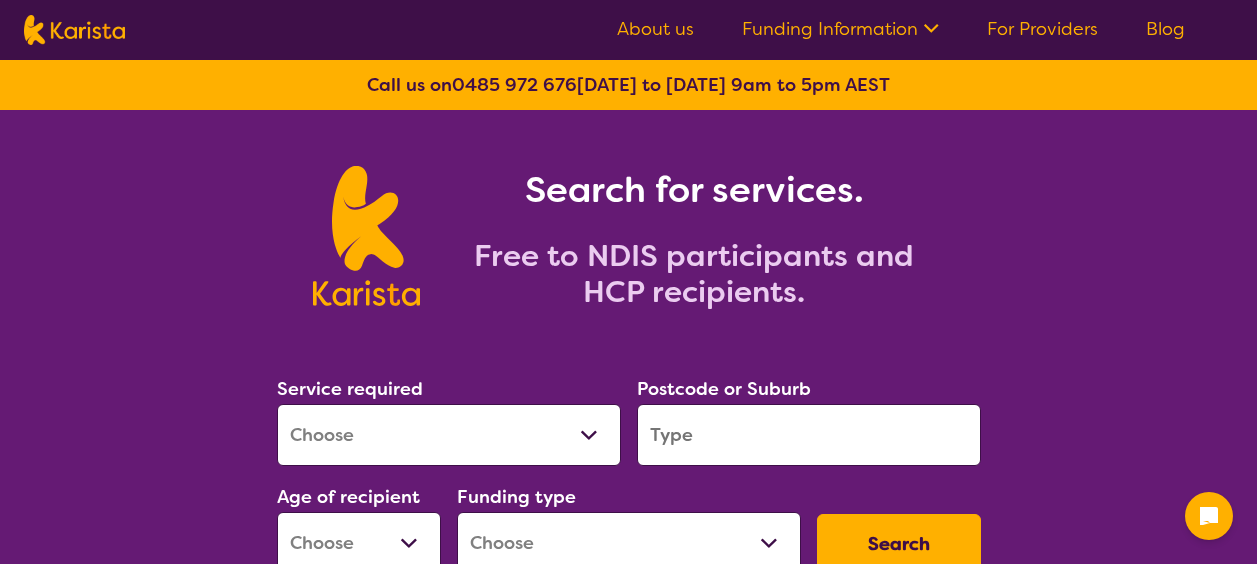 scroll, scrollTop: 0, scrollLeft: 0, axis: both 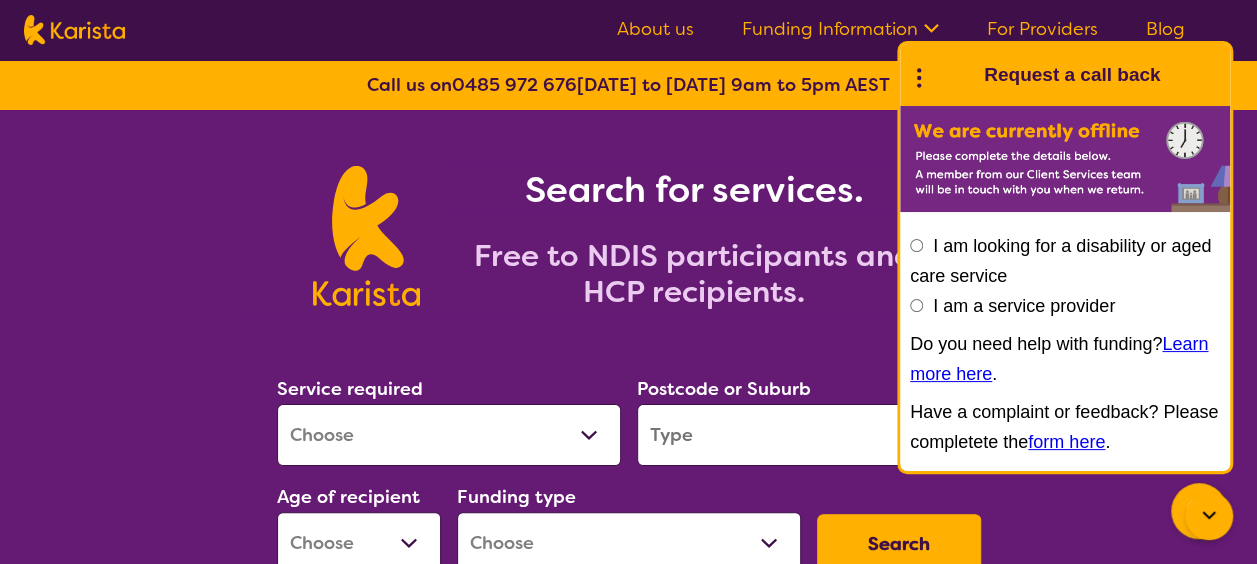 click on "For Providers" at bounding box center (1042, 29) 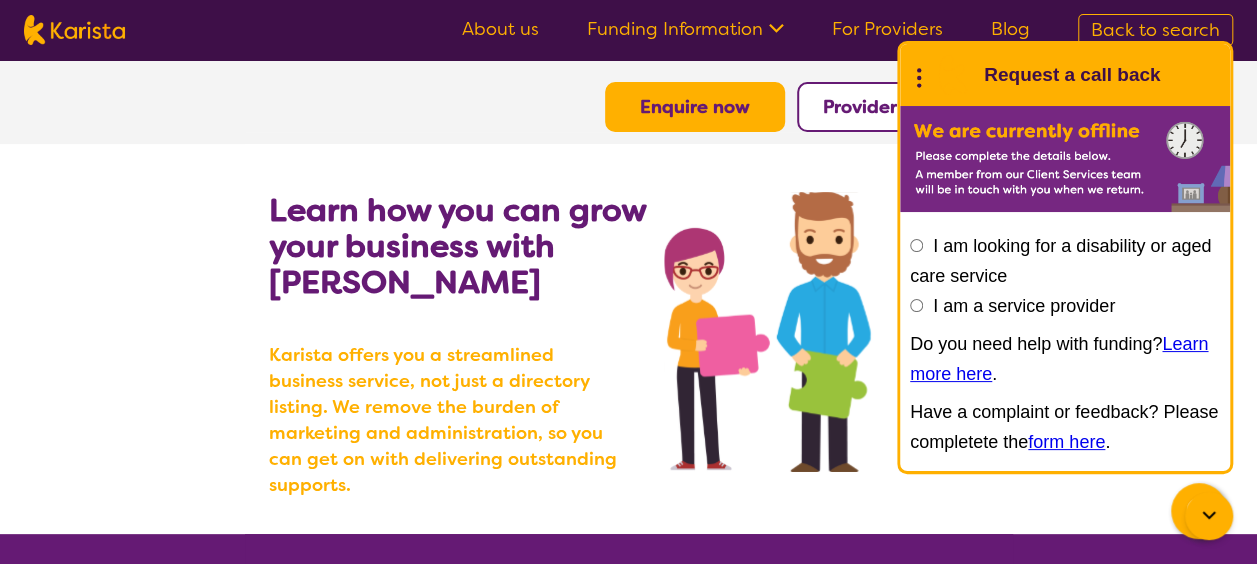 scroll, scrollTop: 0, scrollLeft: 0, axis: both 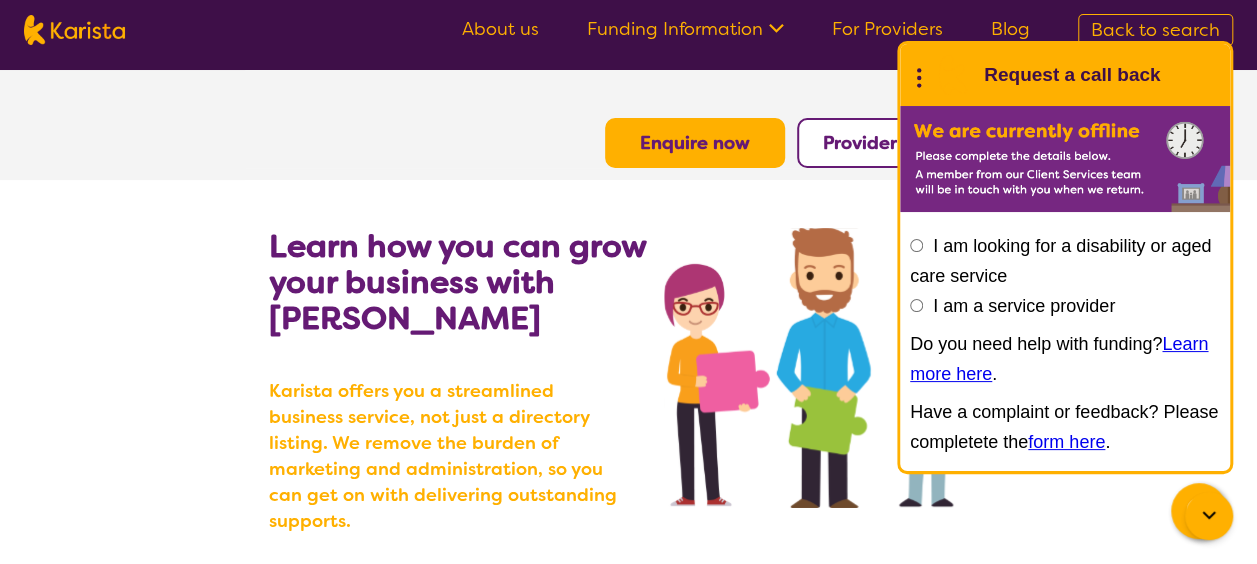 click 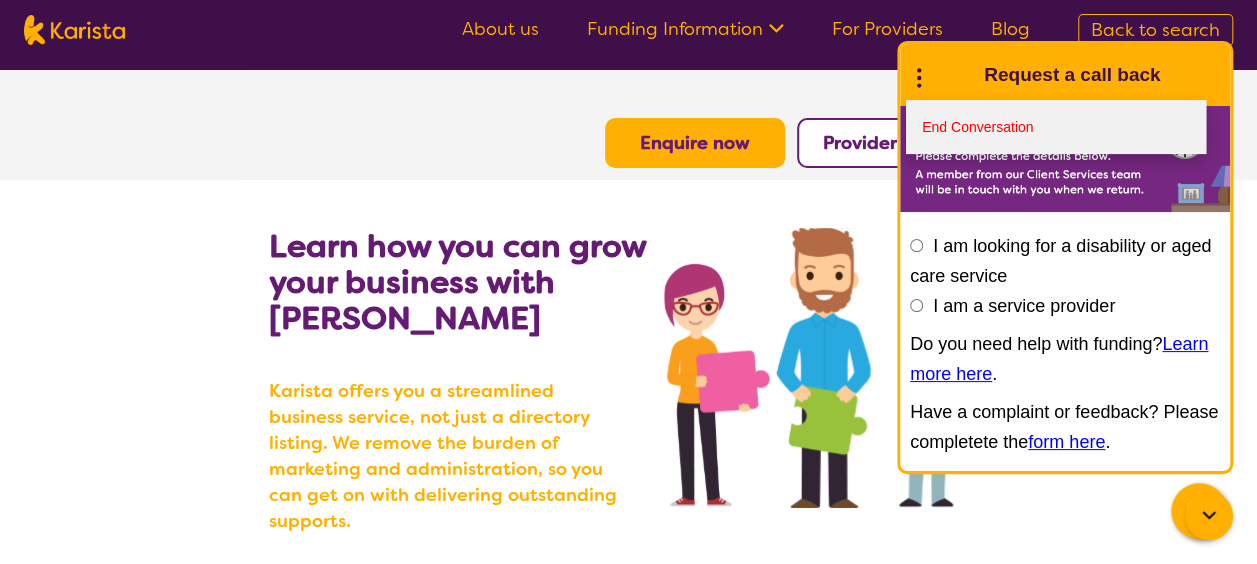 click on "End Conversation" at bounding box center (1056, 127) 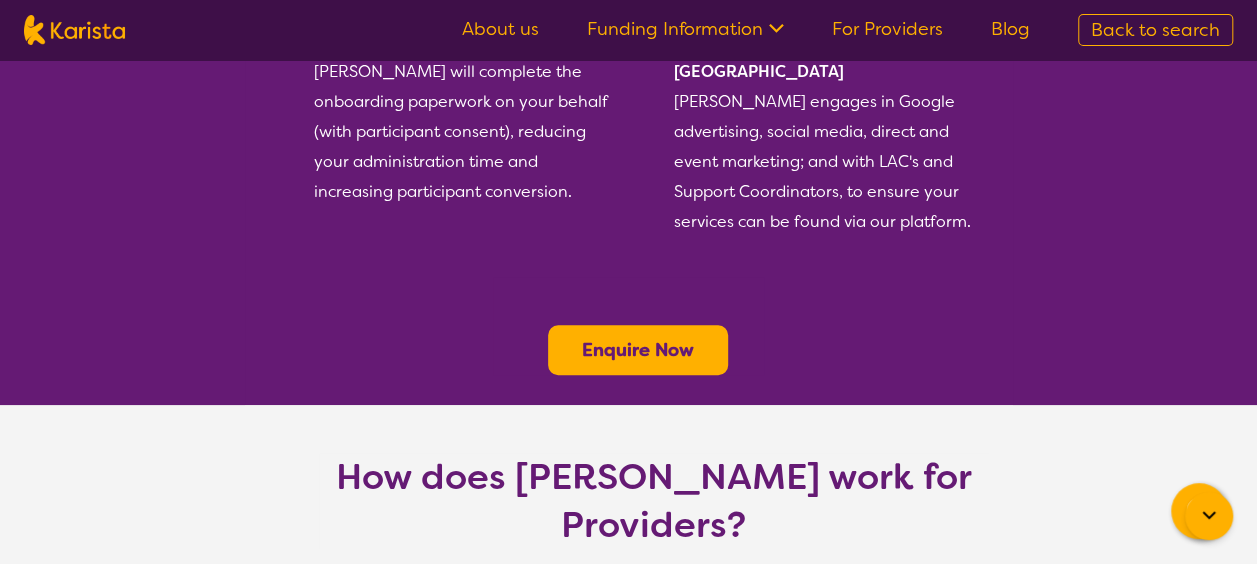 scroll, scrollTop: 743, scrollLeft: 0, axis: vertical 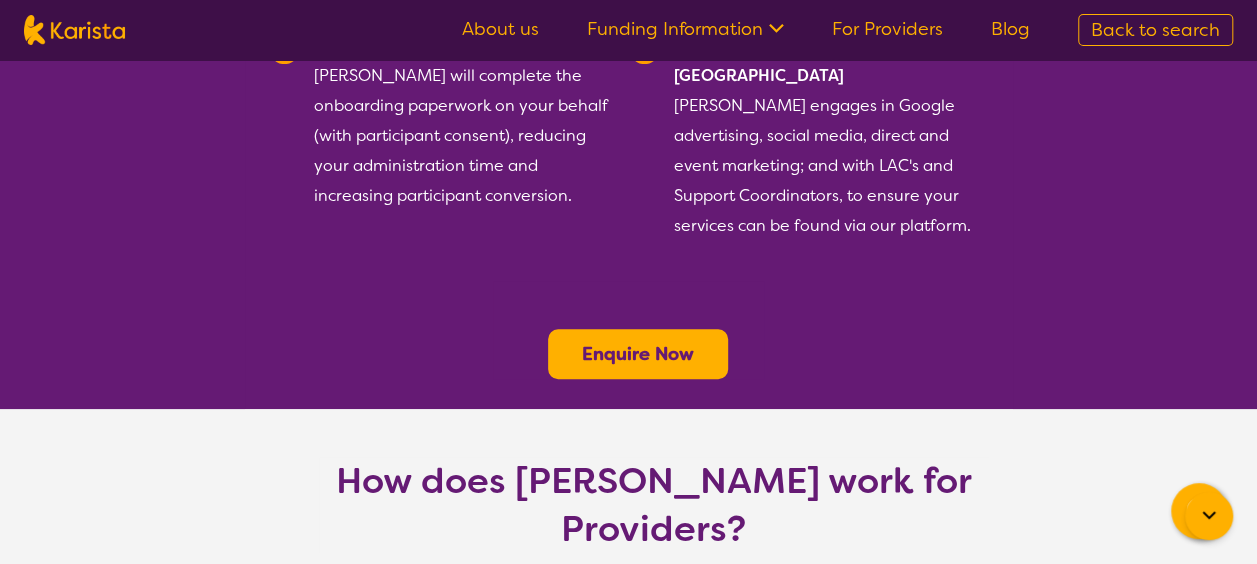 click on "Enquire Now" at bounding box center [638, 354] 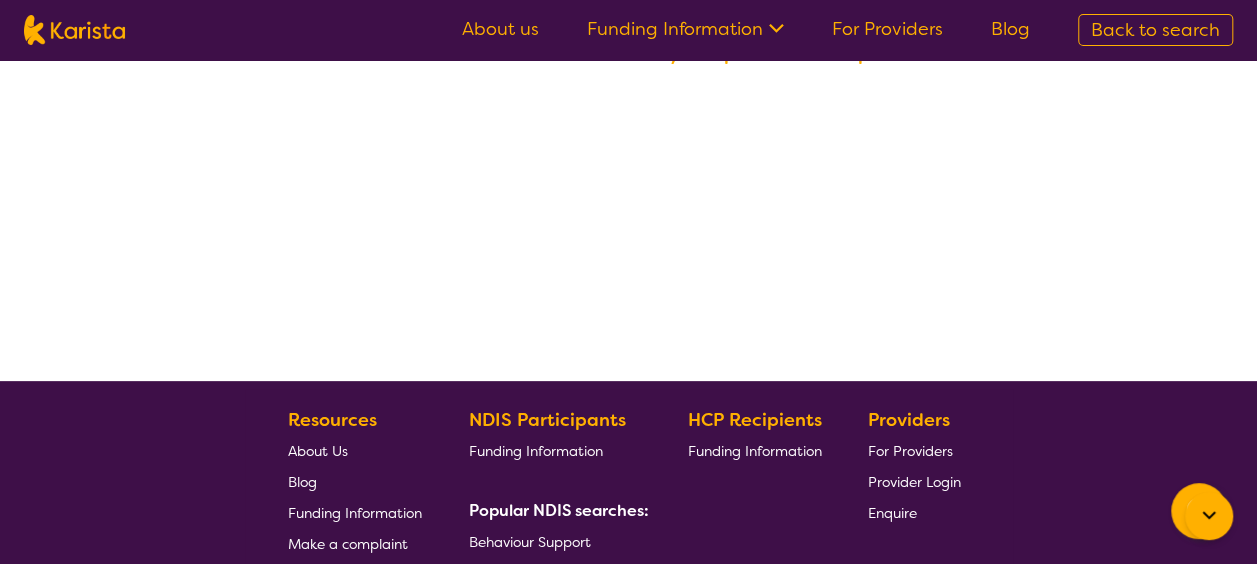 scroll, scrollTop: 0, scrollLeft: 0, axis: both 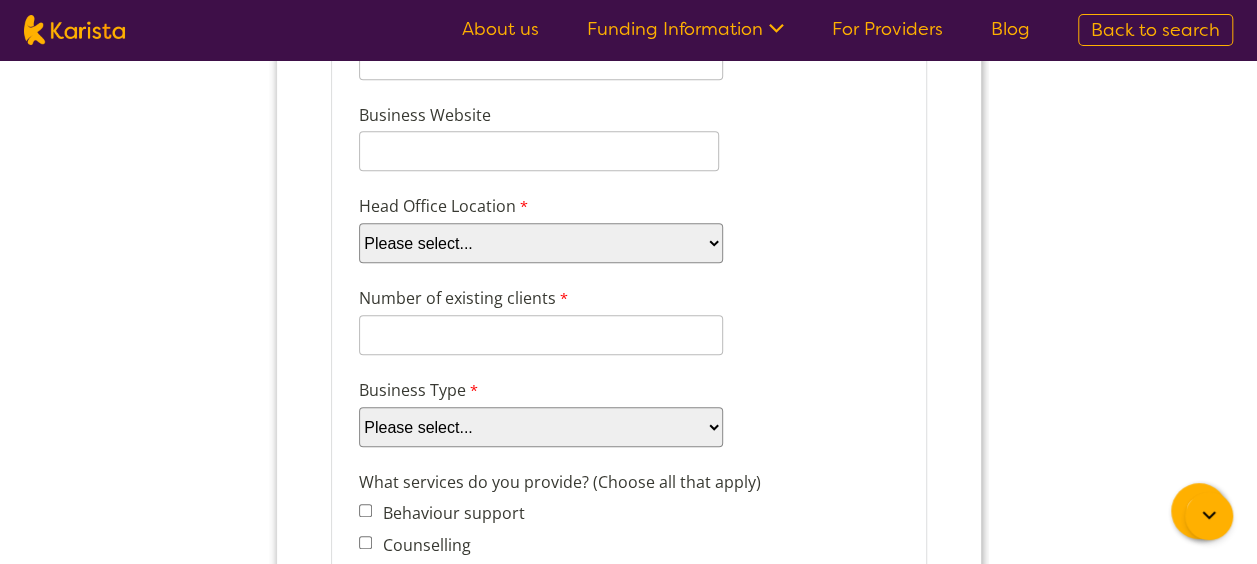 click on "Please select...
ACT
NSW
NT
QLD
SA
TAS
VIC
WA" at bounding box center [540, 243] 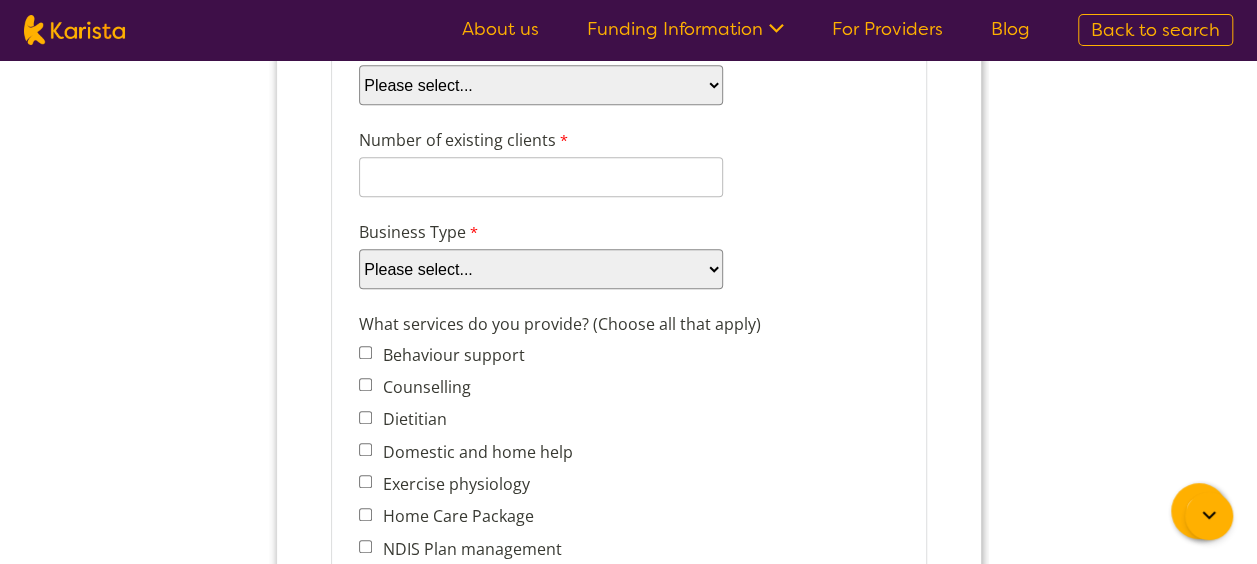 scroll, scrollTop: 579, scrollLeft: 0, axis: vertical 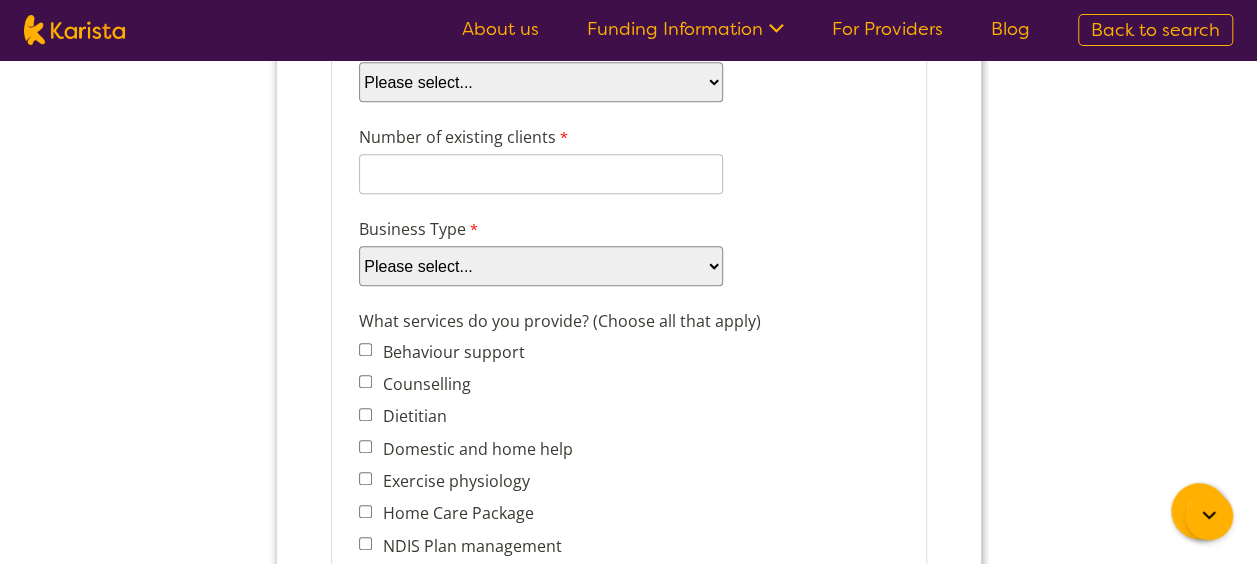 click on "Please select...
Company
Individual/Sole Trader
Other (please specify)" at bounding box center [540, 266] 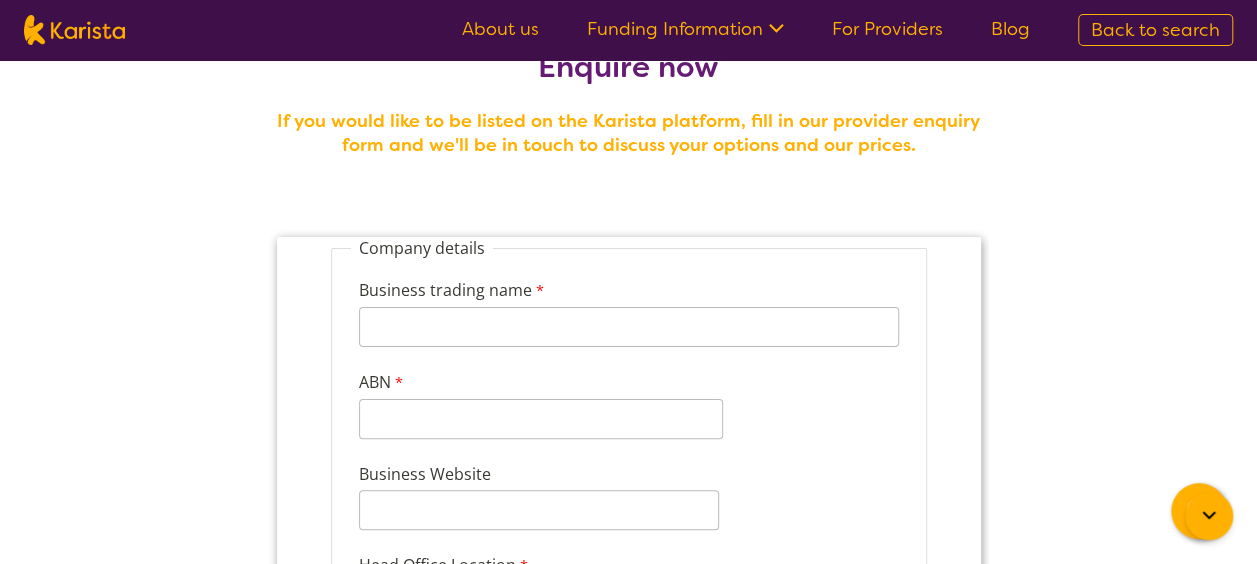 scroll, scrollTop: 58, scrollLeft: 0, axis: vertical 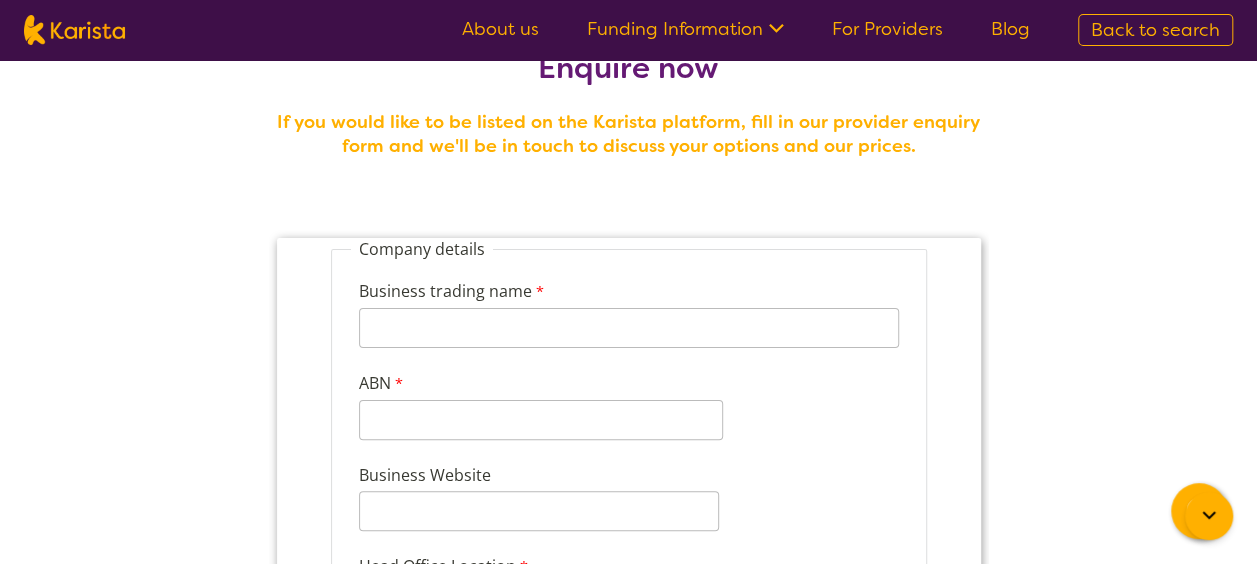 click on "Business trading name 255 characters left.
ABN 11 characters left." at bounding box center [628, 352] 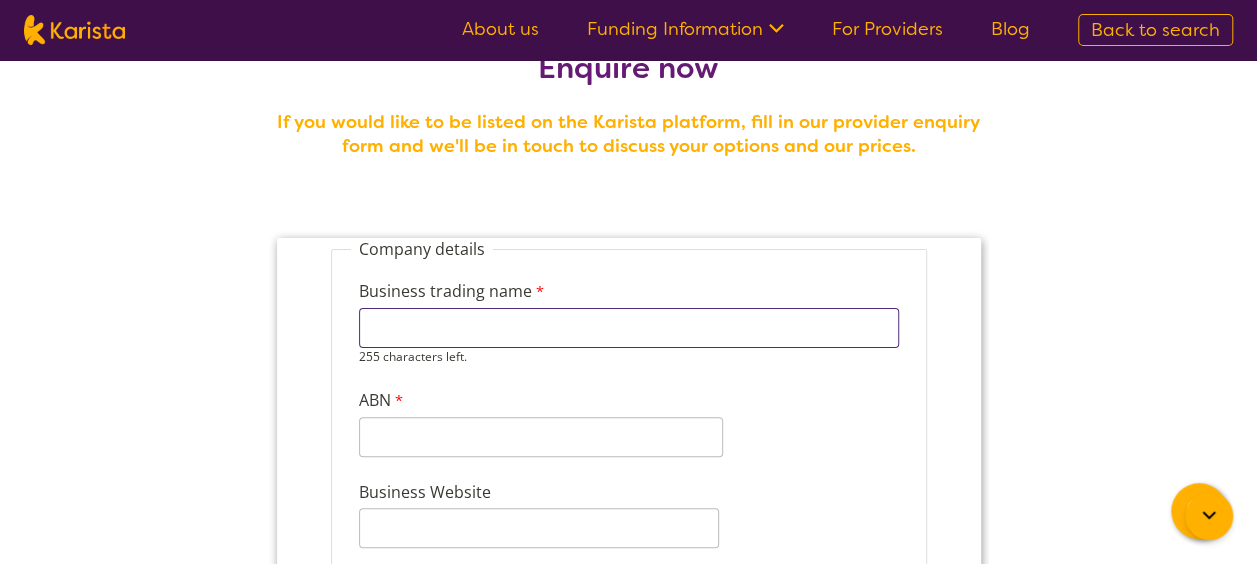 click on "Business trading name" at bounding box center (628, 328) 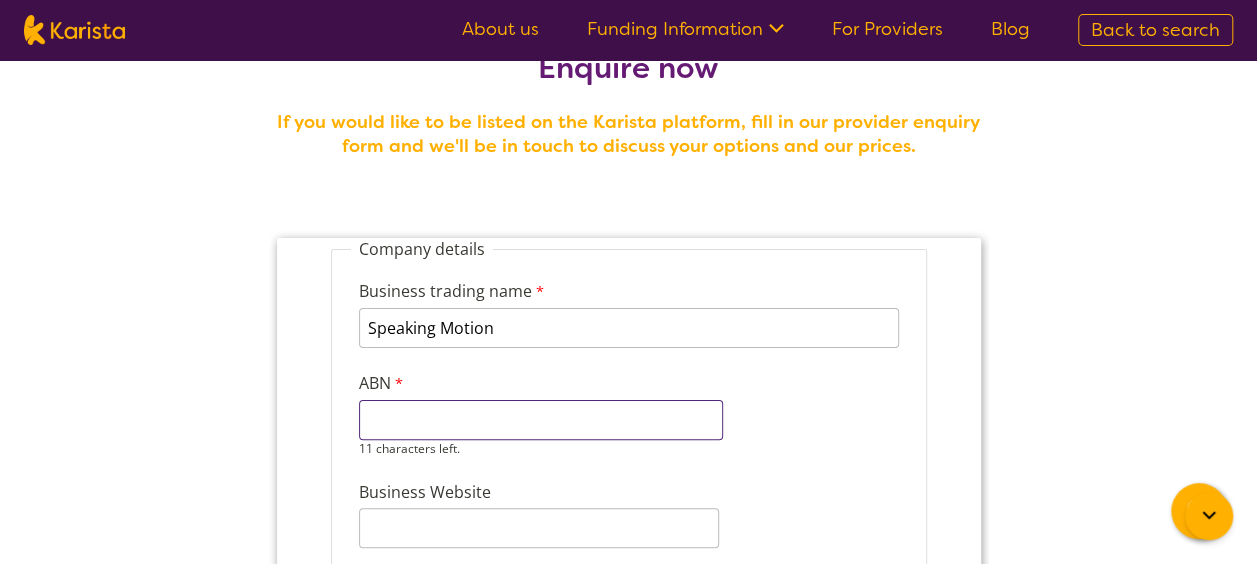 click on "ABN" at bounding box center (540, 420) 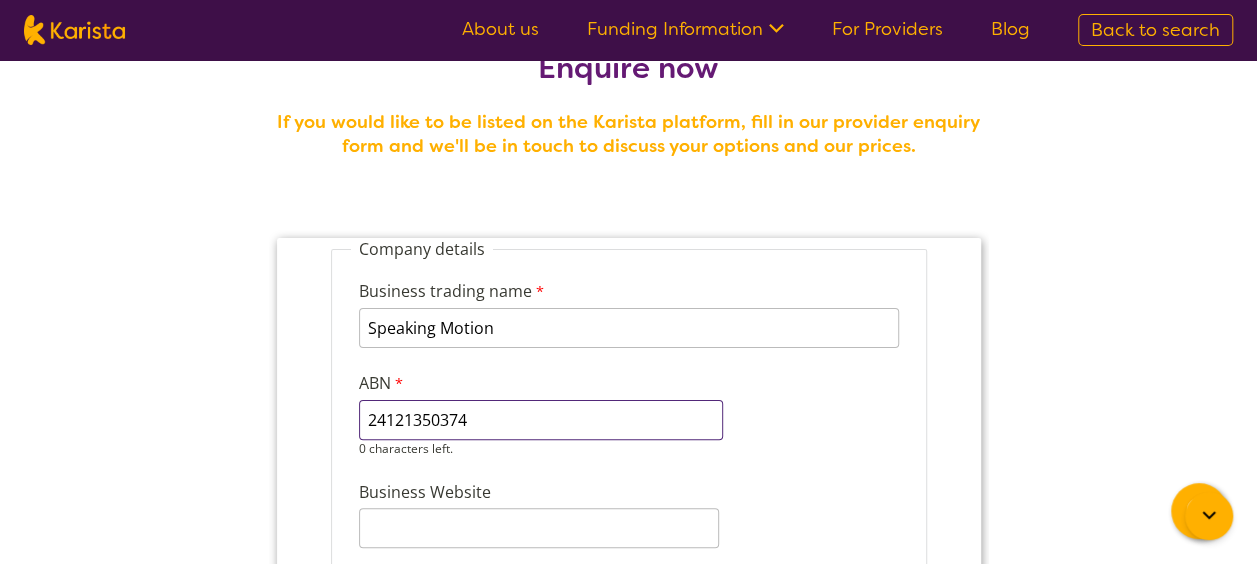 type on "24121350374" 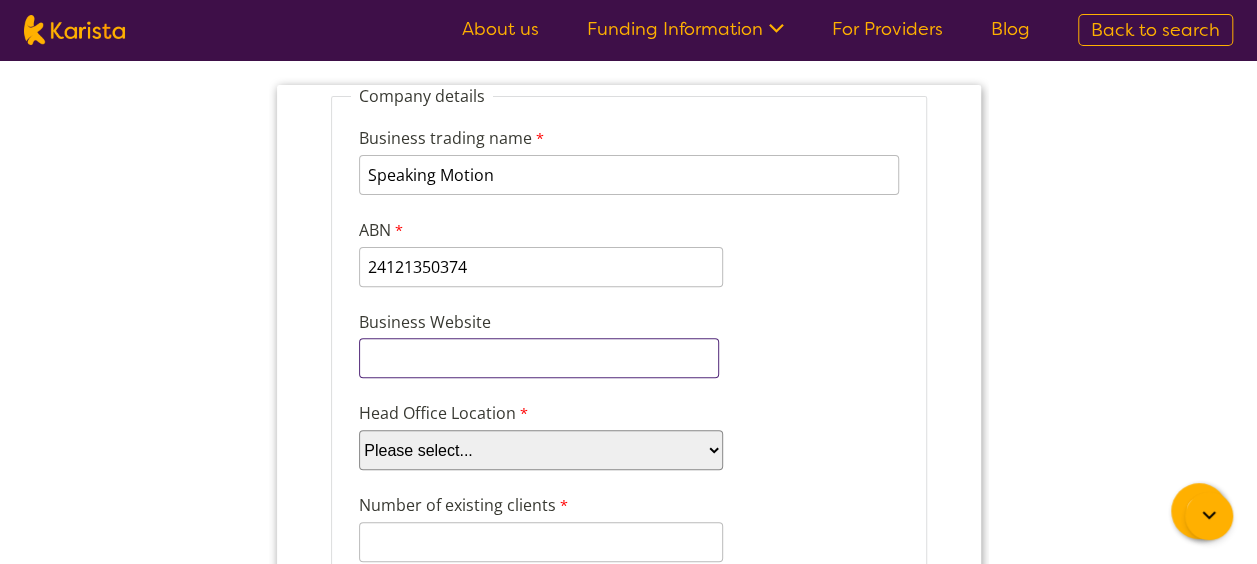 scroll, scrollTop: 212, scrollLeft: 0, axis: vertical 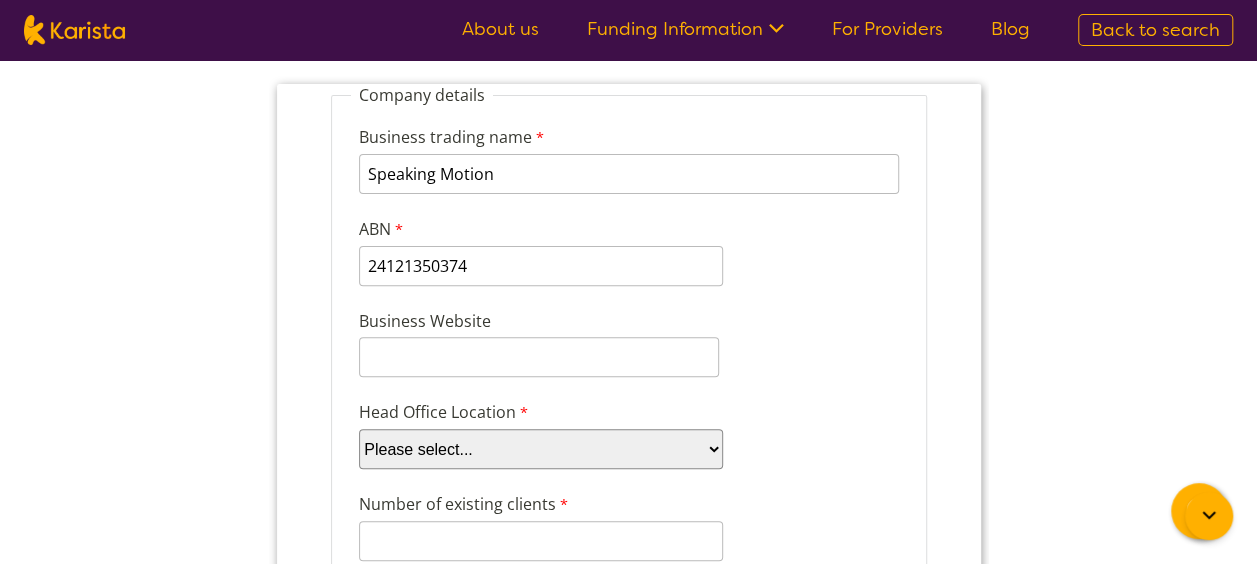 click on "Please select...
ACT
NSW
NT
QLD
SA
TAS
VIC
WA" at bounding box center [540, 449] 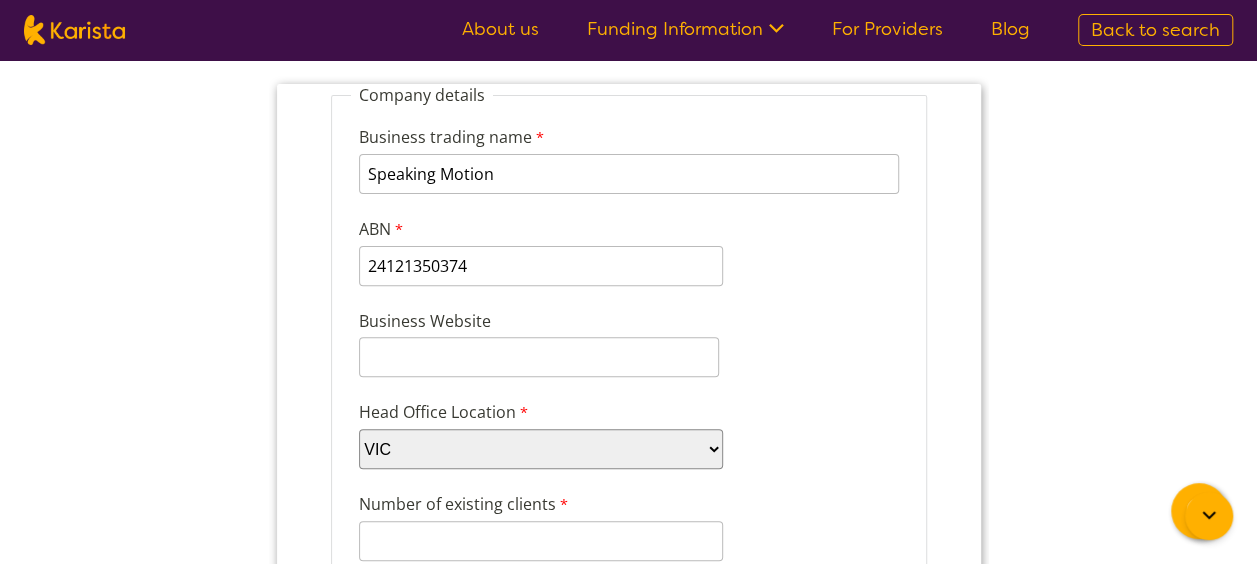 click on "Please select...
ACT
NSW
NT
QLD
SA
TAS
VIC
WA" at bounding box center (540, 449) 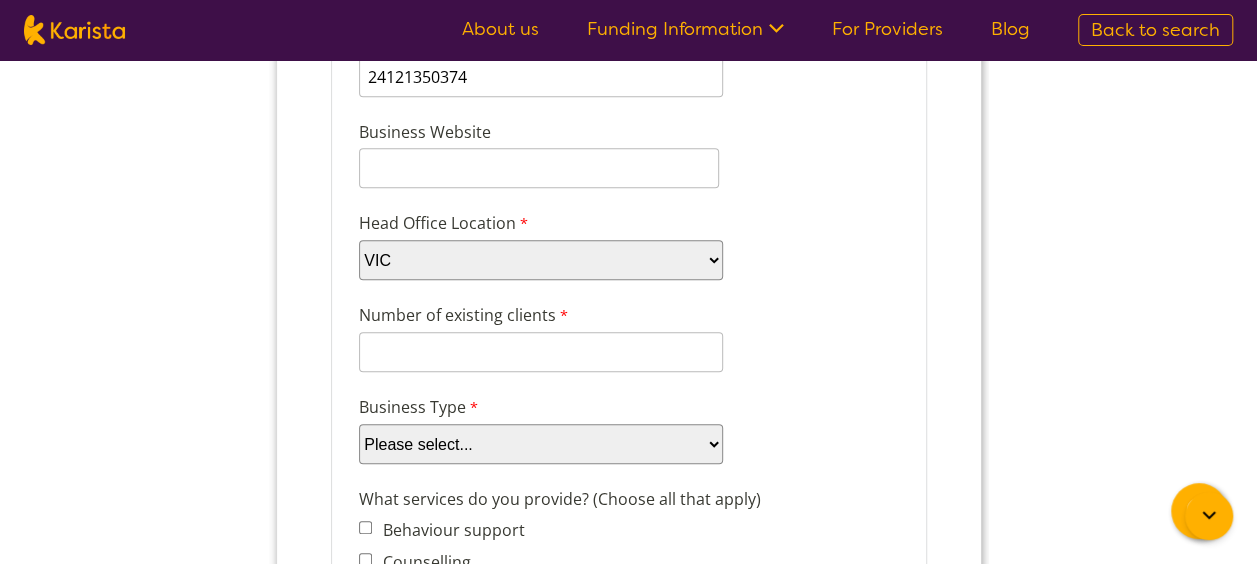 scroll, scrollTop: 402, scrollLeft: 0, axis: vertical 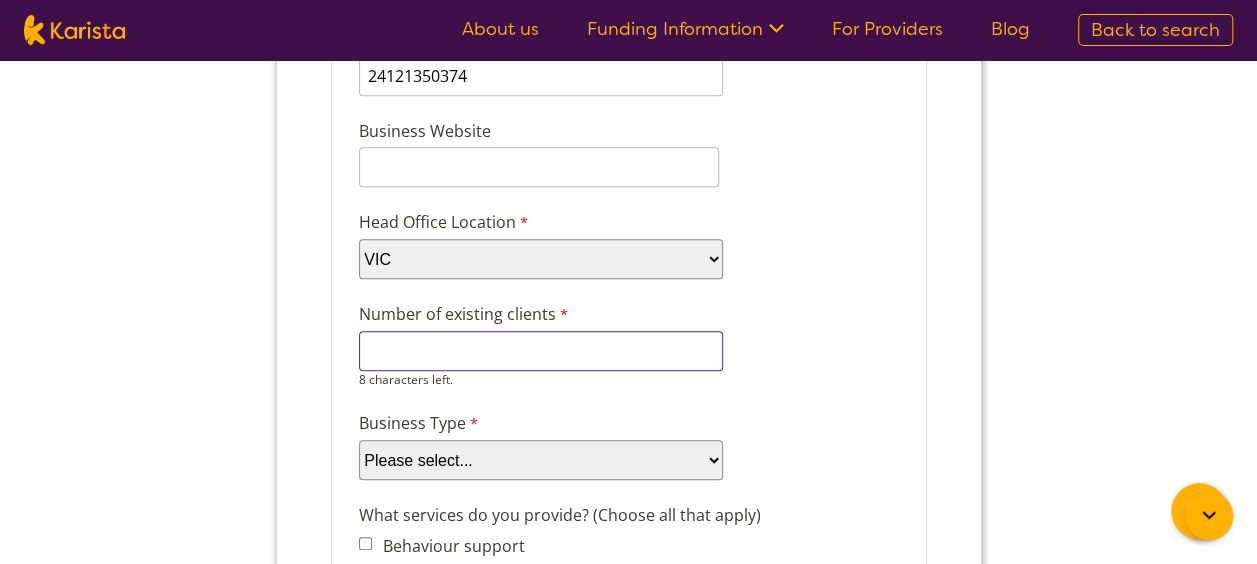 click on "Number of existing clients" at bounding box center [540, 351] 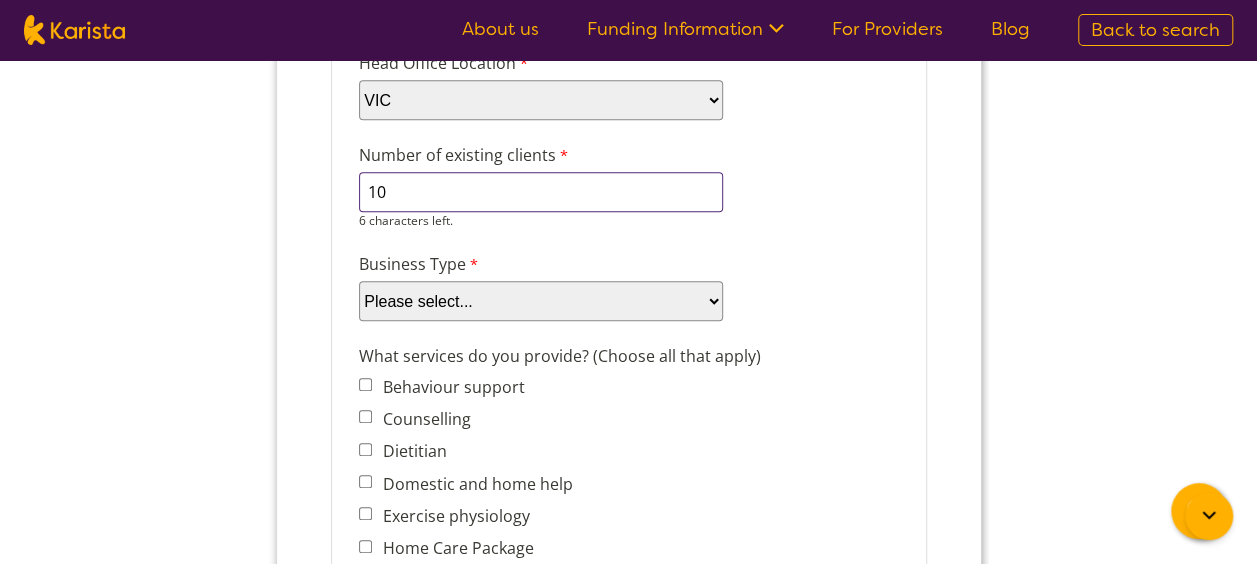 scroll, scrollTop: 562, scrollLeft: 0, axis: vertical 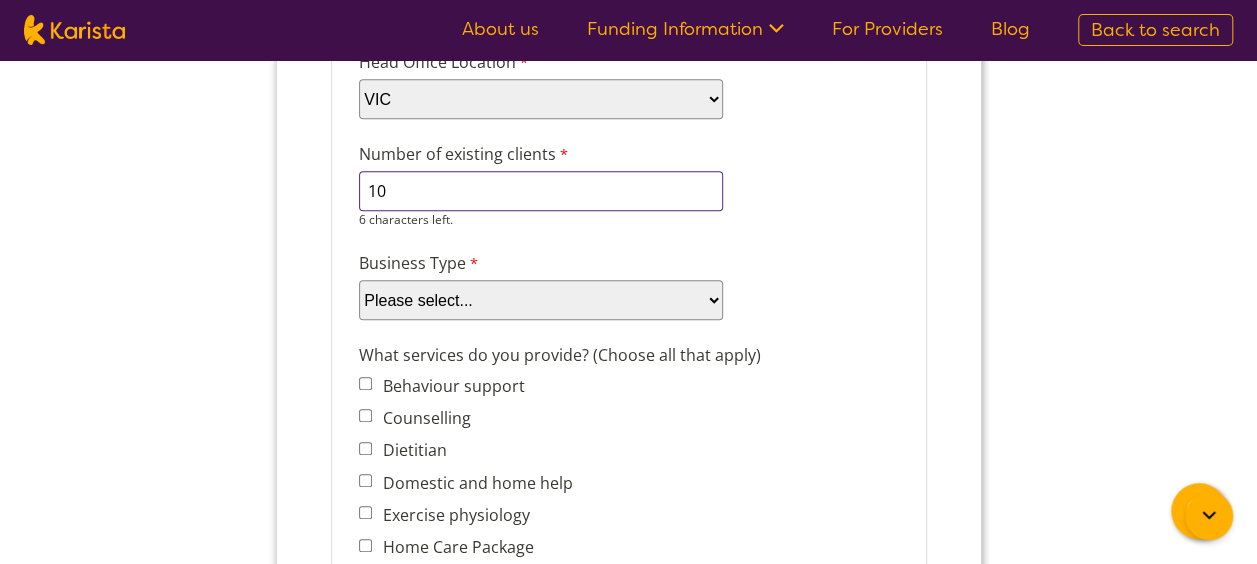 type on "10" 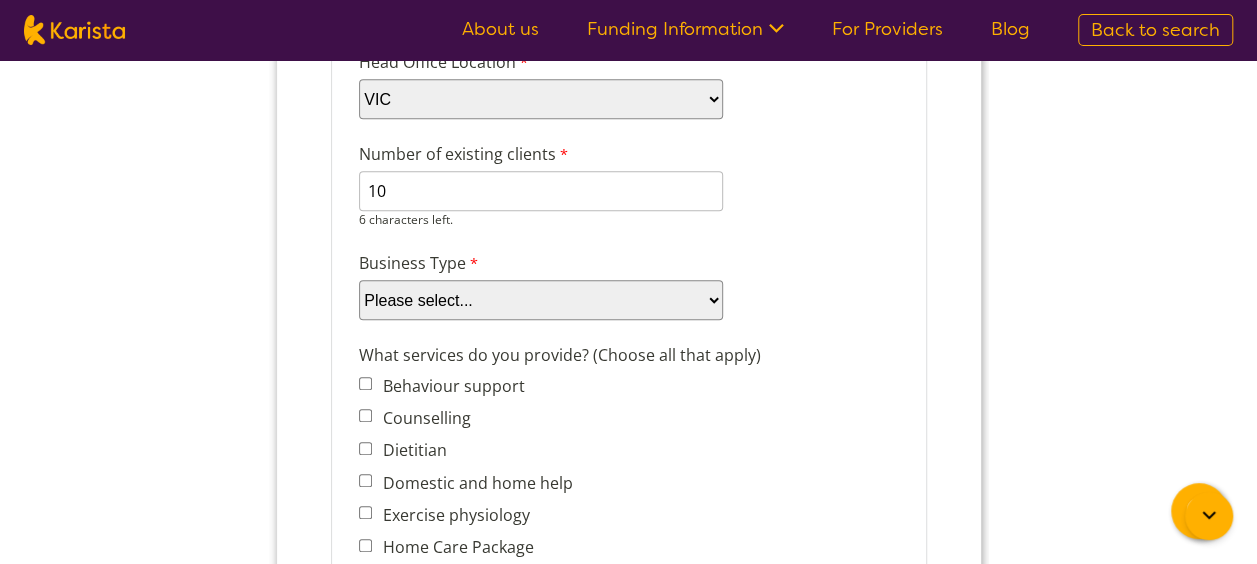 click on "Please select...
Company
Individual/Sole Trader
Other (please specify)" at bounding box center (540, 300) 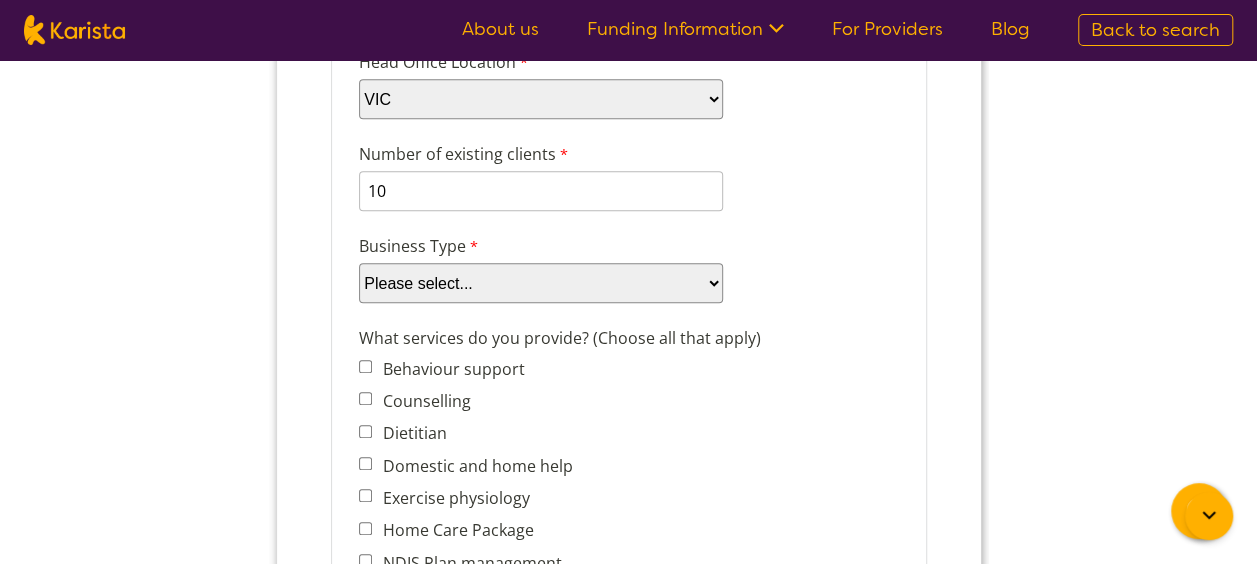 select on "tfa_87" 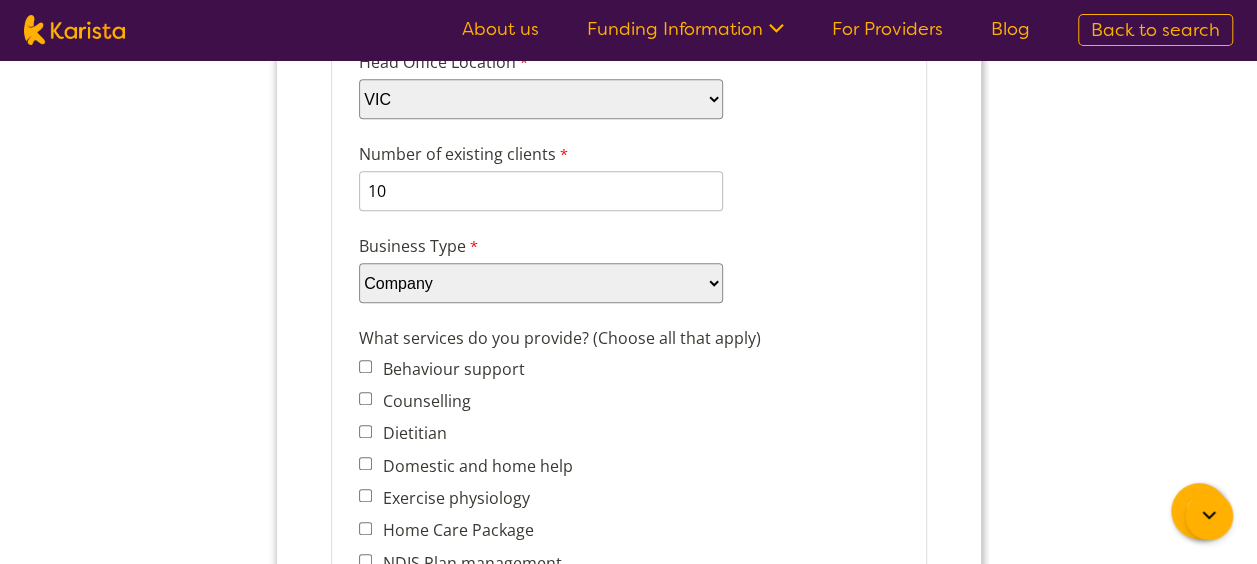 click on "Please select...
Company
Individual/Sole Trader
Other (please specify)" at bounding box center [540, 283] 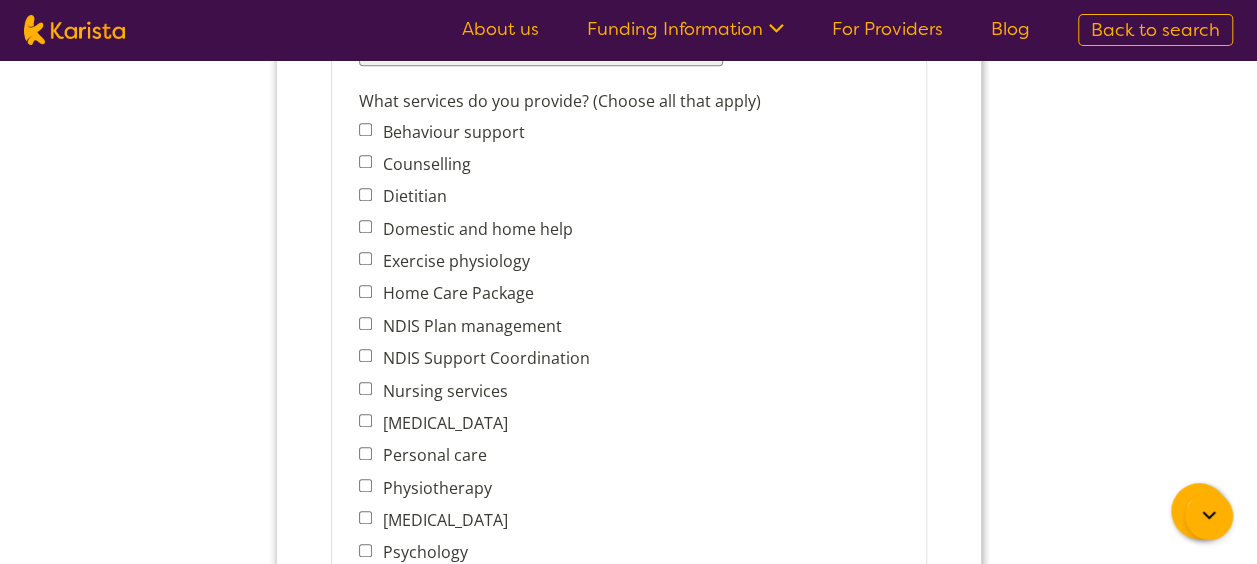 scroll, scrollTop: 802, scrollLeft: 0, axis: vertical 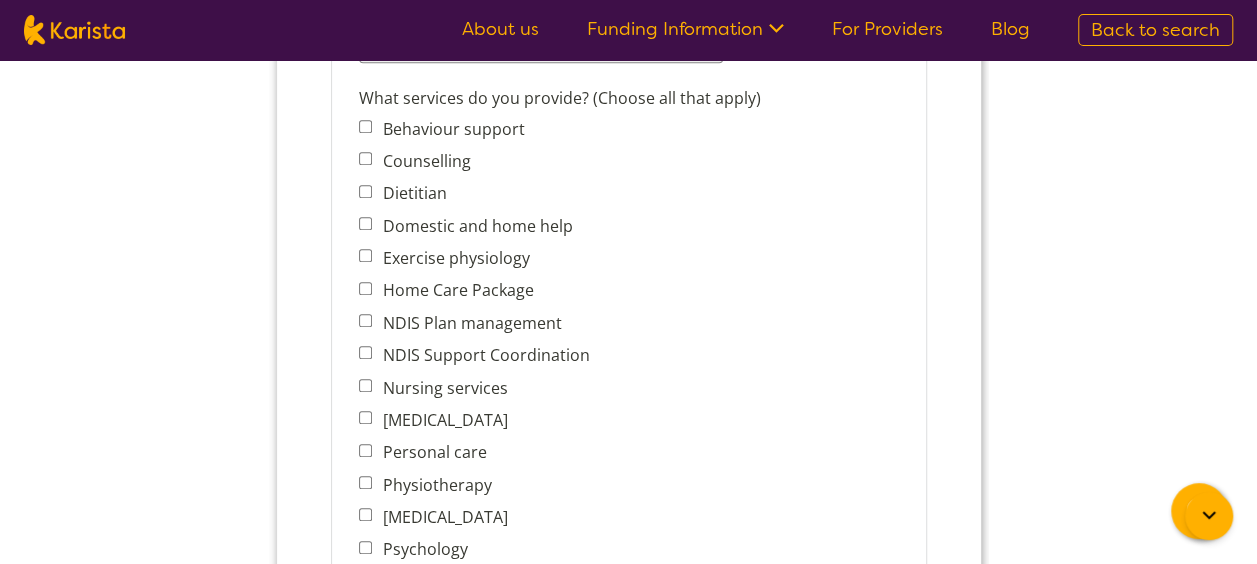click on "Home Care Package" at bounding box center (364, 288) 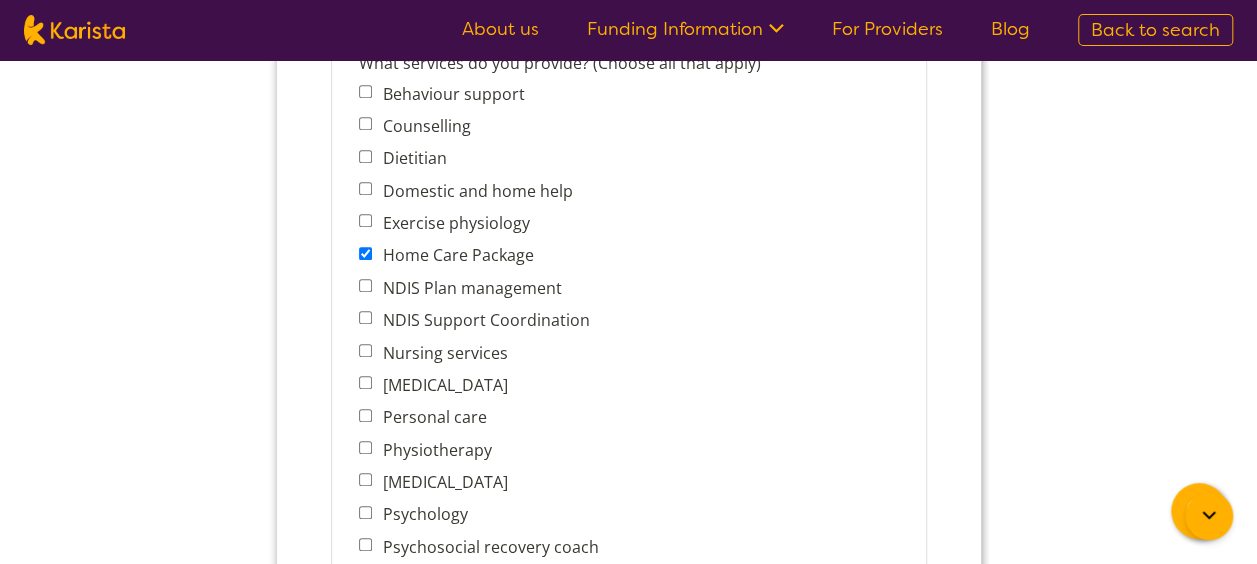 scroll, scrollTop: 843, scrollLeft: 0, axis: vertical 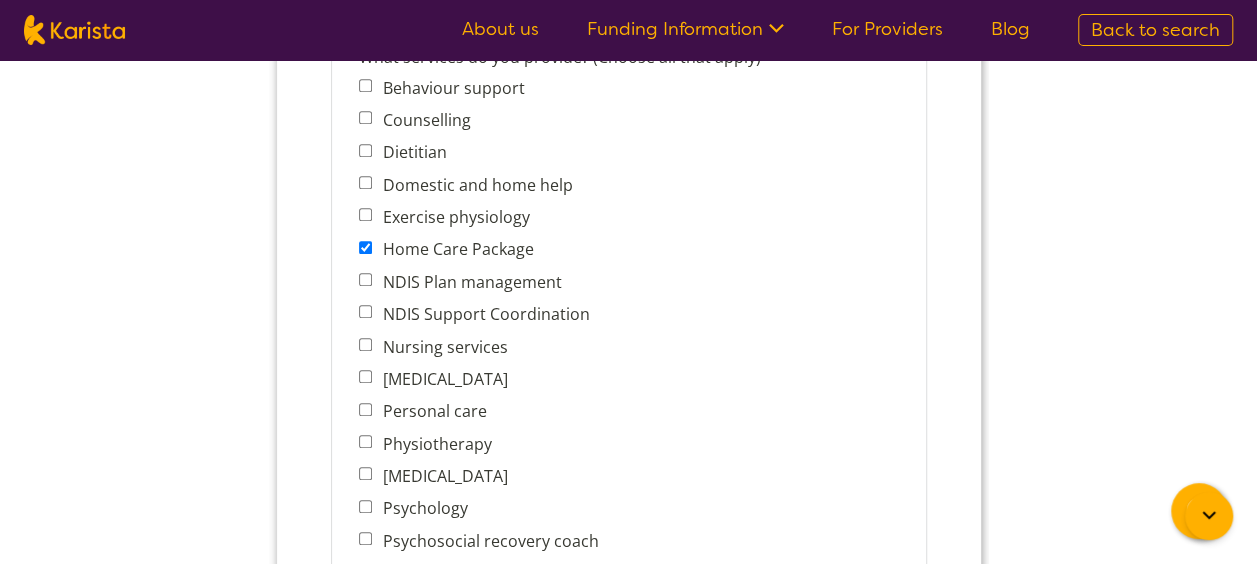 click on "What services do you provide? (Choose all that apply) Behaviour support Counselling Dietitian Domestic and home help Exercise physiology Home Care Package NDIS Plan management NDIS Support Coordination Nursing services Occupational therapy Personal care Physiotherapy Podiatry Psychology Psychosocial recovery coach Respite Skills support - school, work, life Social activities Speech therapy Support worker Supported independent living Other" at bounding box center (628, 415) 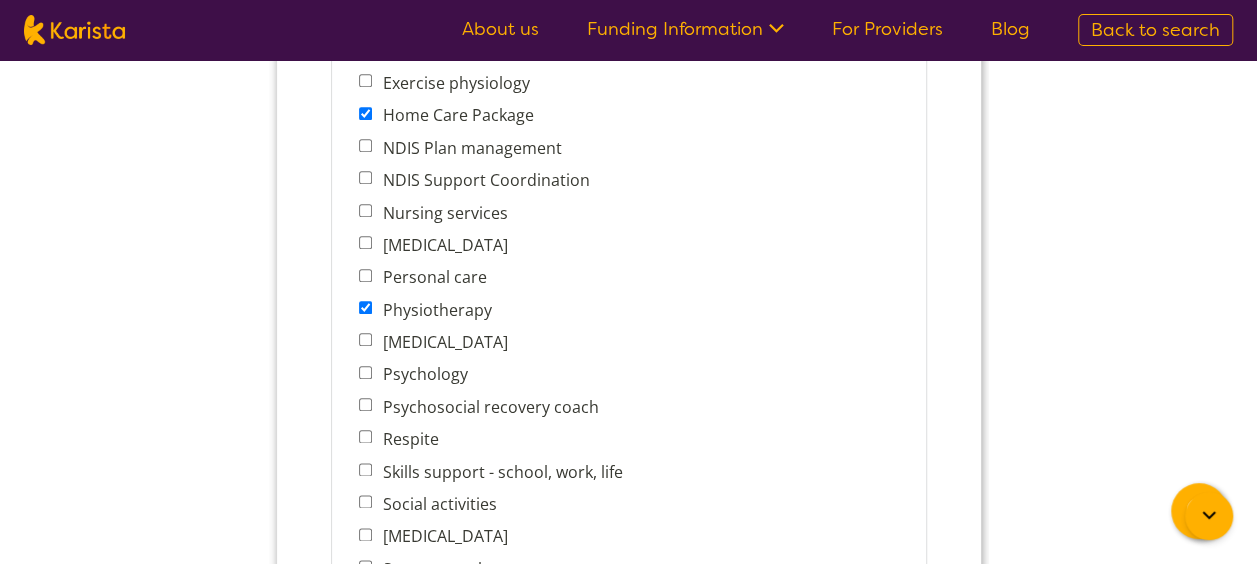 scroll, scrollTop: 999, scrollLeft: 0, axis: vertical 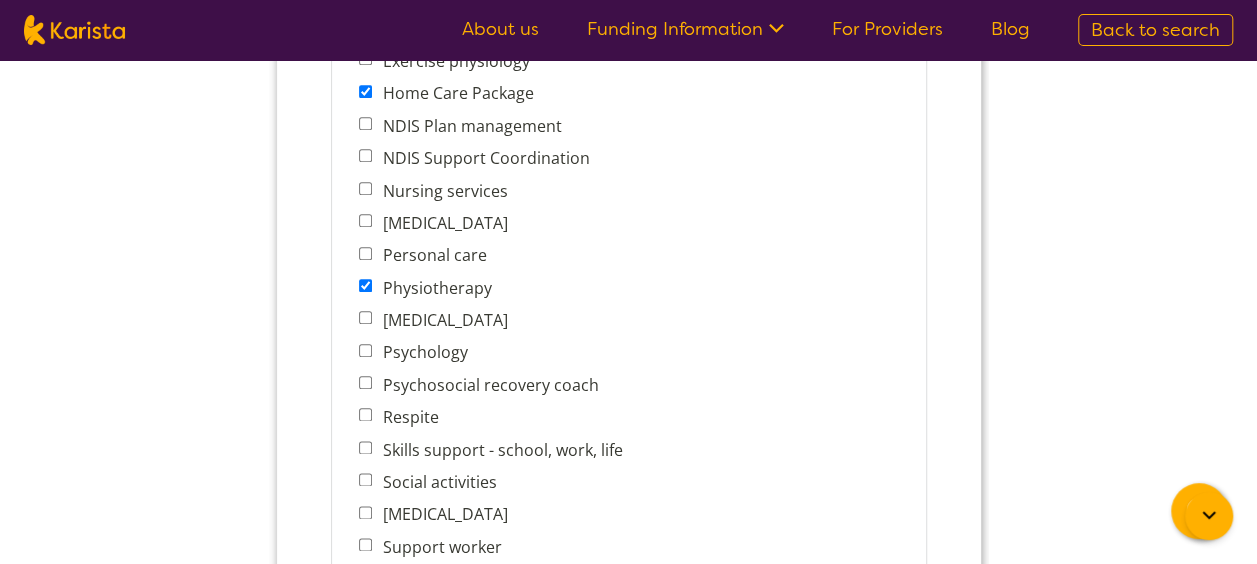 click on "[MEDICAL_DATA]" at bounding box center (364, 512) 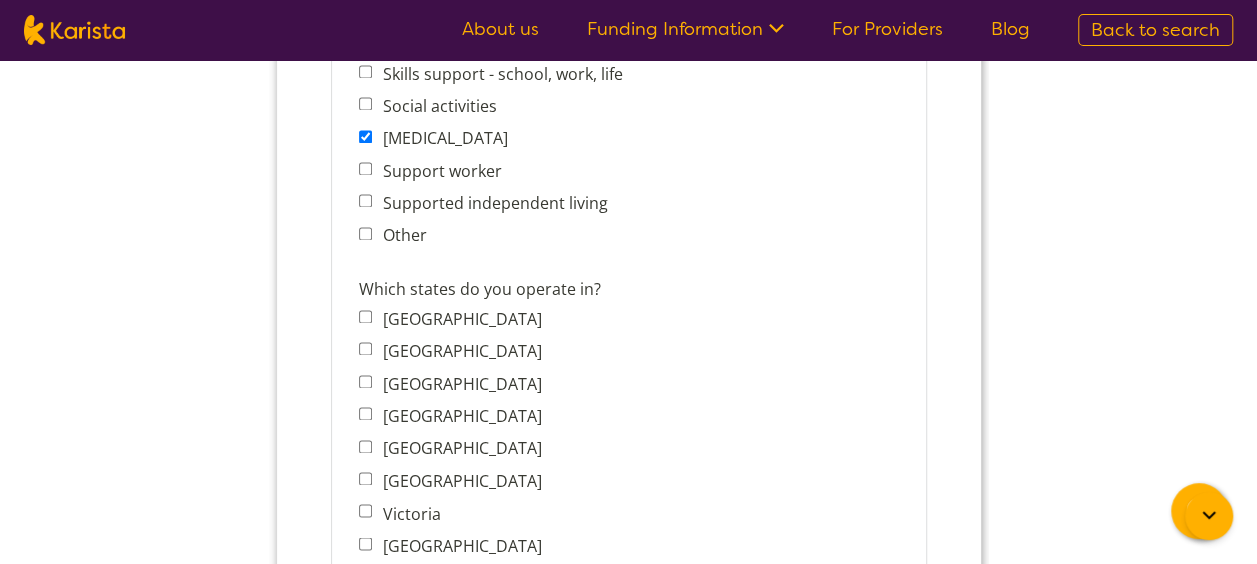 scroll, scrollTop: 1384, scrollLeft: 0, axis: vertical 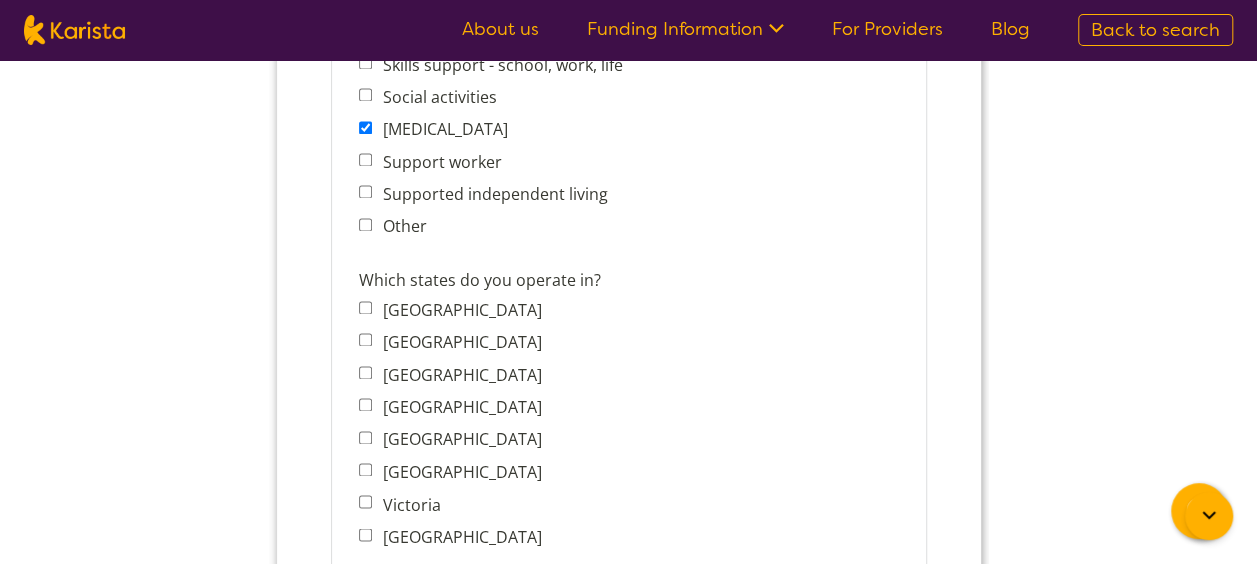 click on "Victoria" at bounding box center [364, 501] 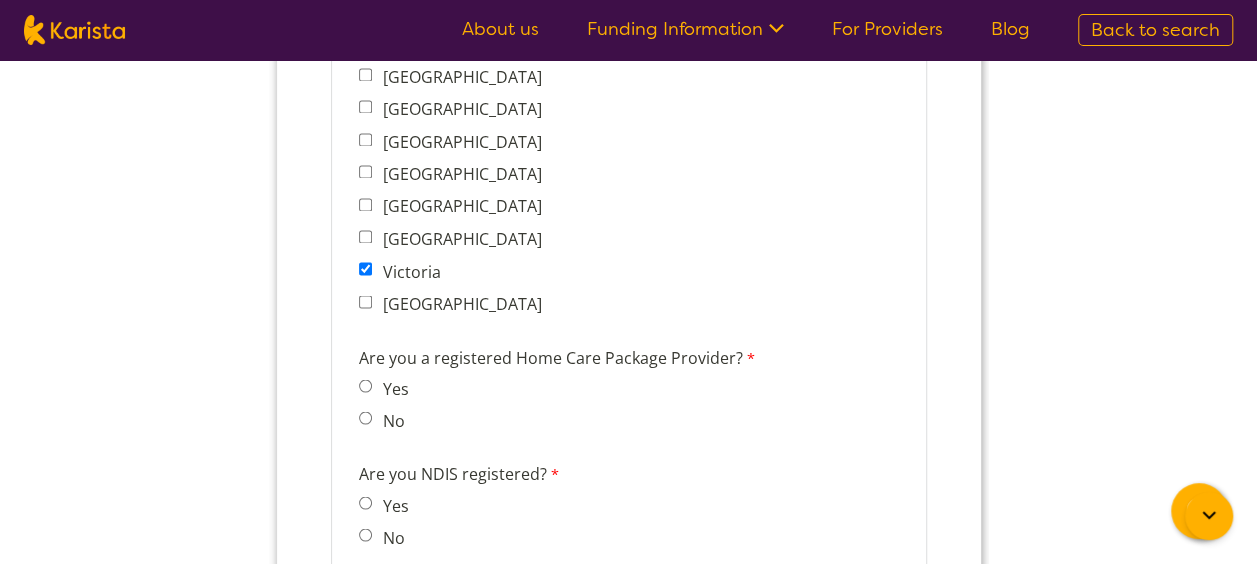 scroll, scrollTop: 1703, scrollLeft: 0, axis: vertical 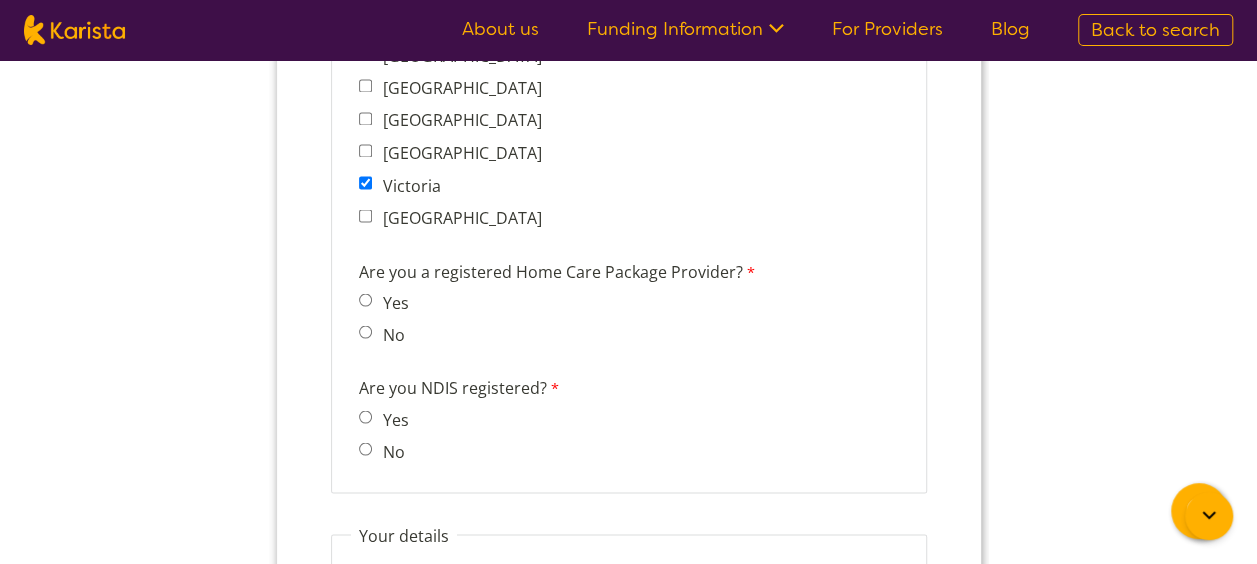 click on "Yes" at bounding box center [364, 299] 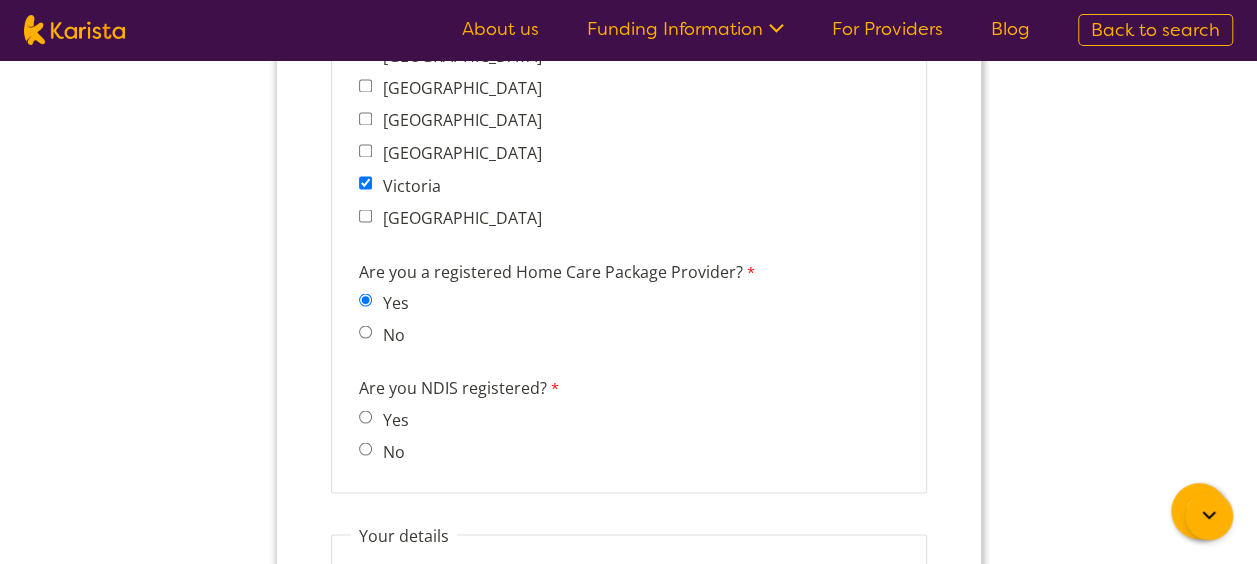 click on "No" at bounding box center [364, 448] 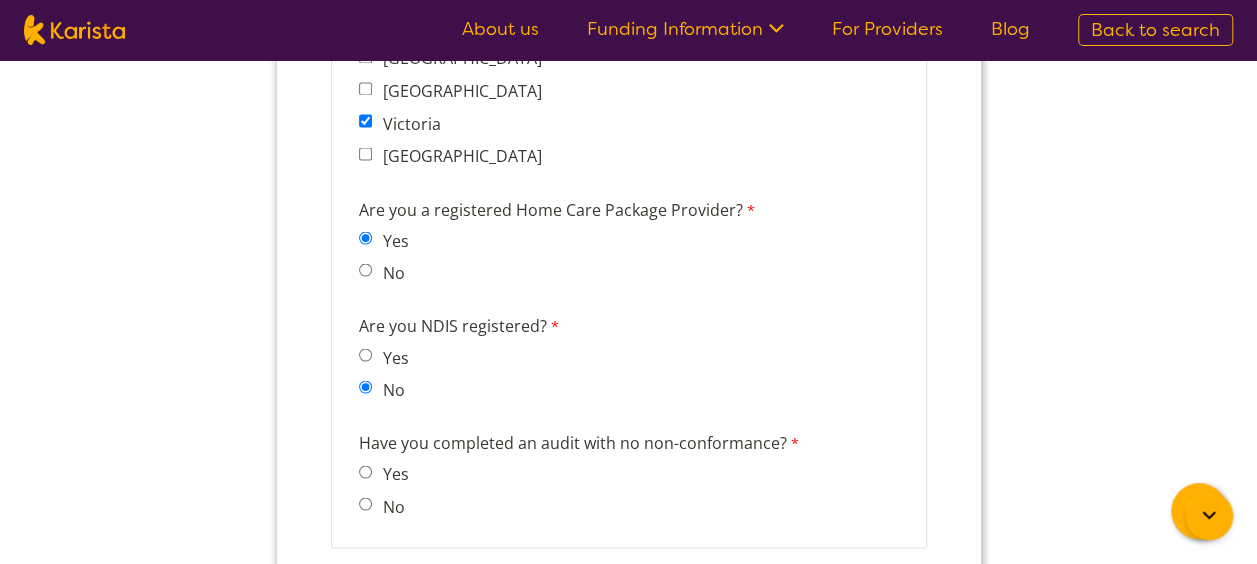 scroll, scrollTop: 1820, scrollLeft: 0, axis: vertical 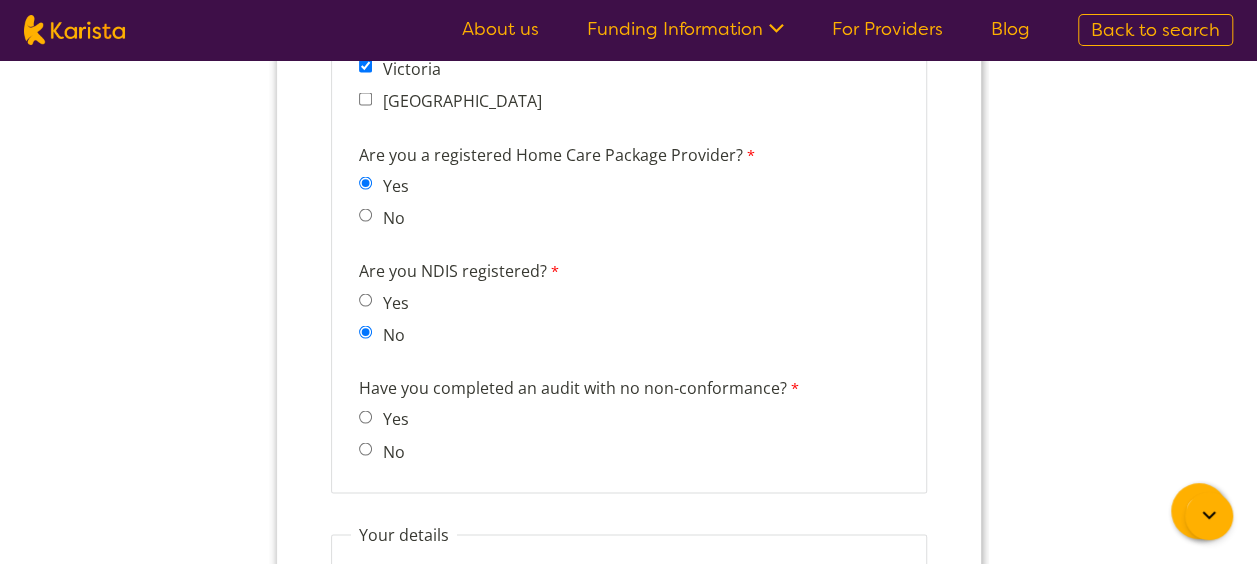 click on "No" at bounding box center [364, 448] 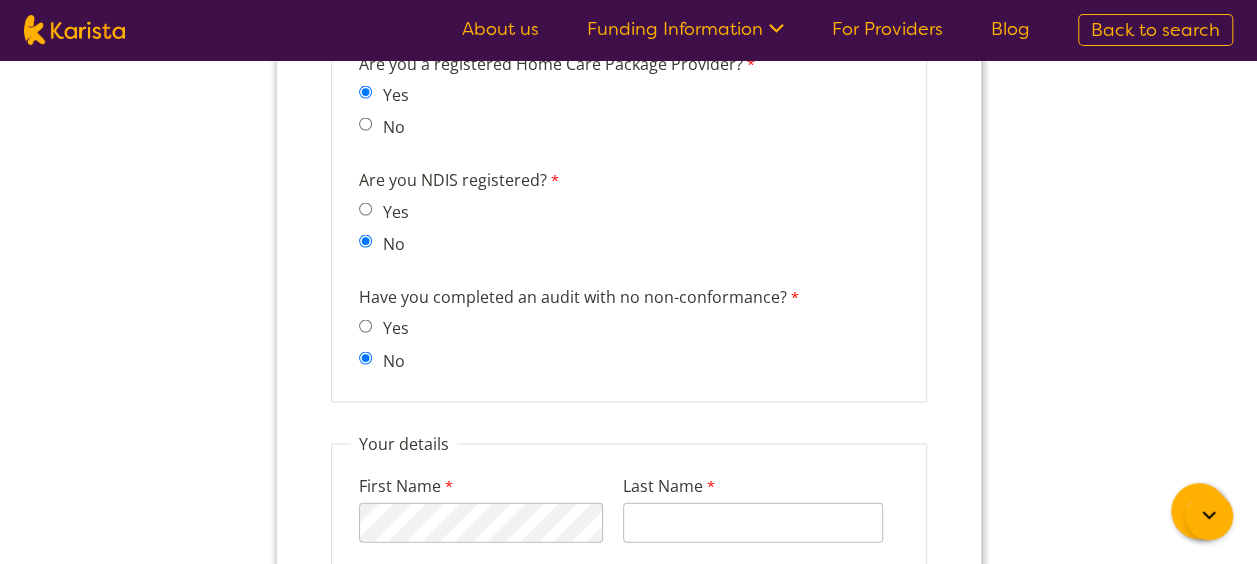 scroll, scrollTop: 1920, scrollLeft: 0, axis: vertical 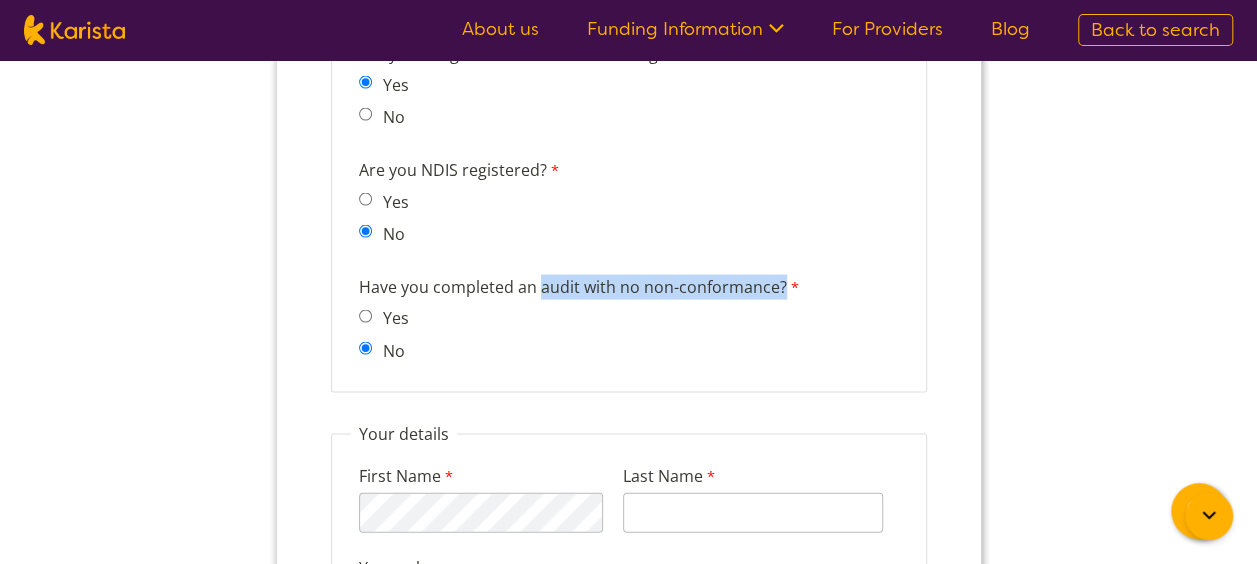 drag, startPoint x: 540, startPoint y: 287, endPoint x: 784, endPoint y: 290, distance: 244.01845 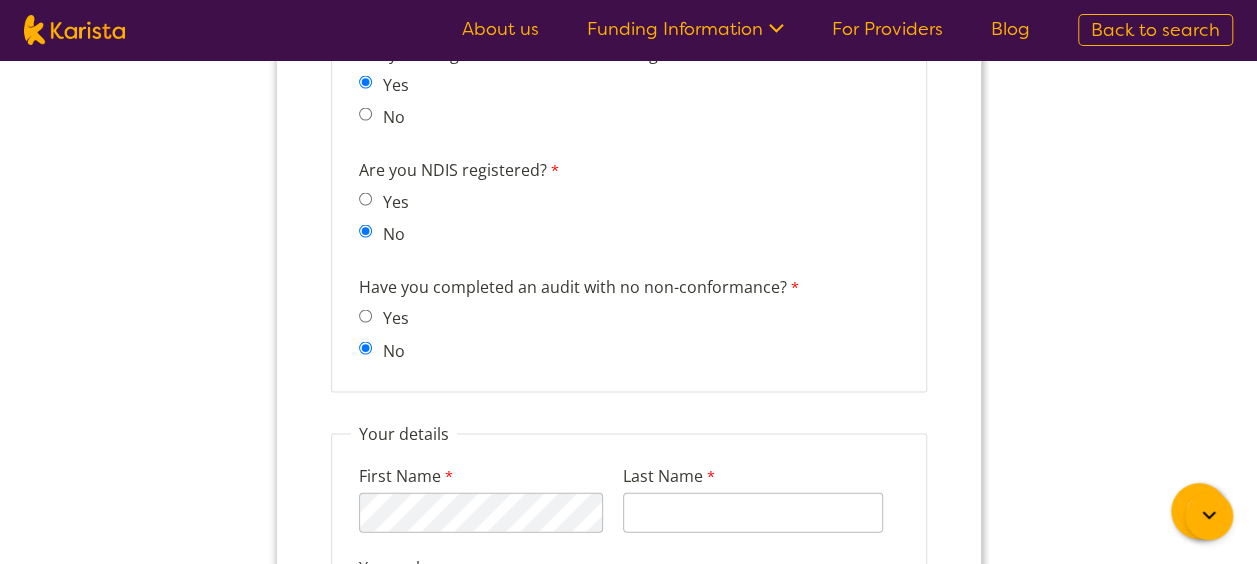 click on "Yes" at bounding box center [391, 318] 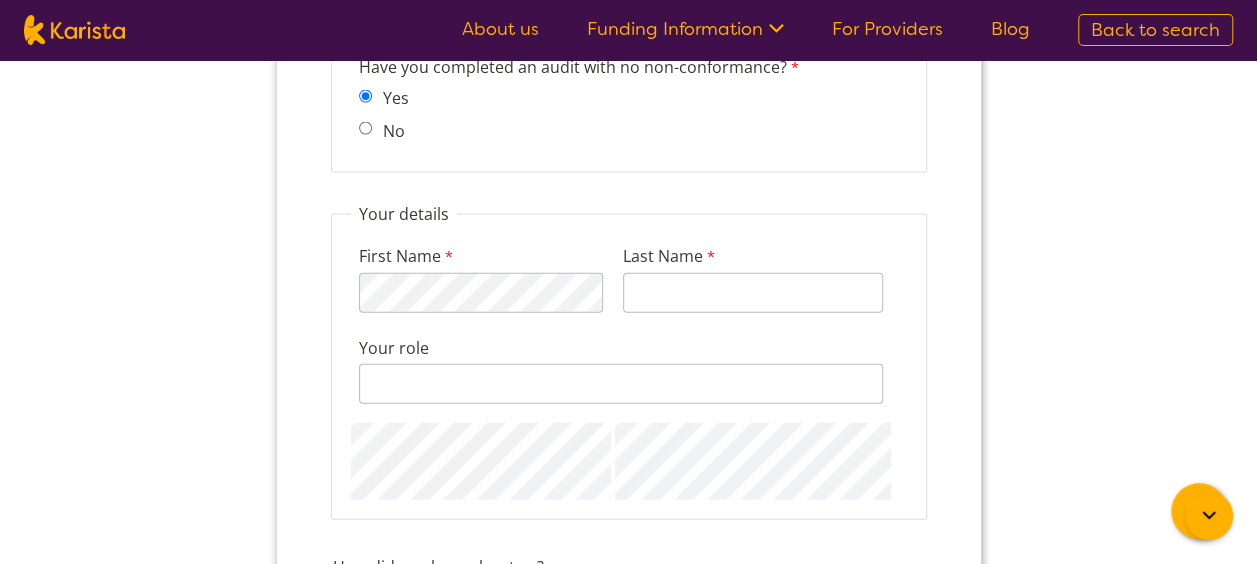 scroll, scrollTop: 2141, scrollLeft: 0, axis: vertical 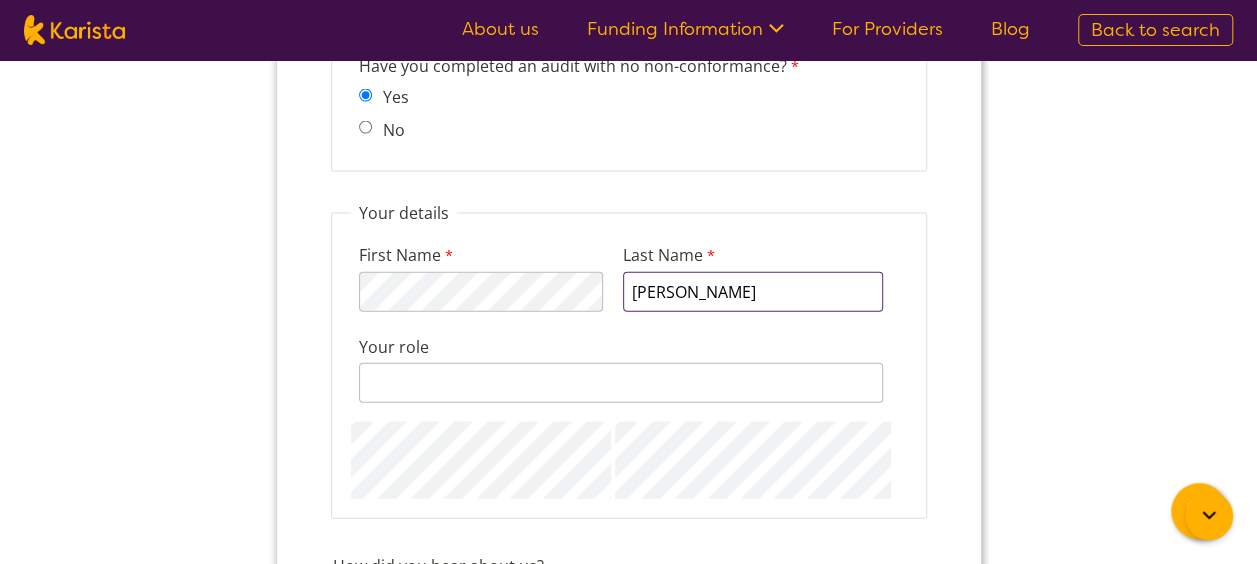 type on "Tamraz" 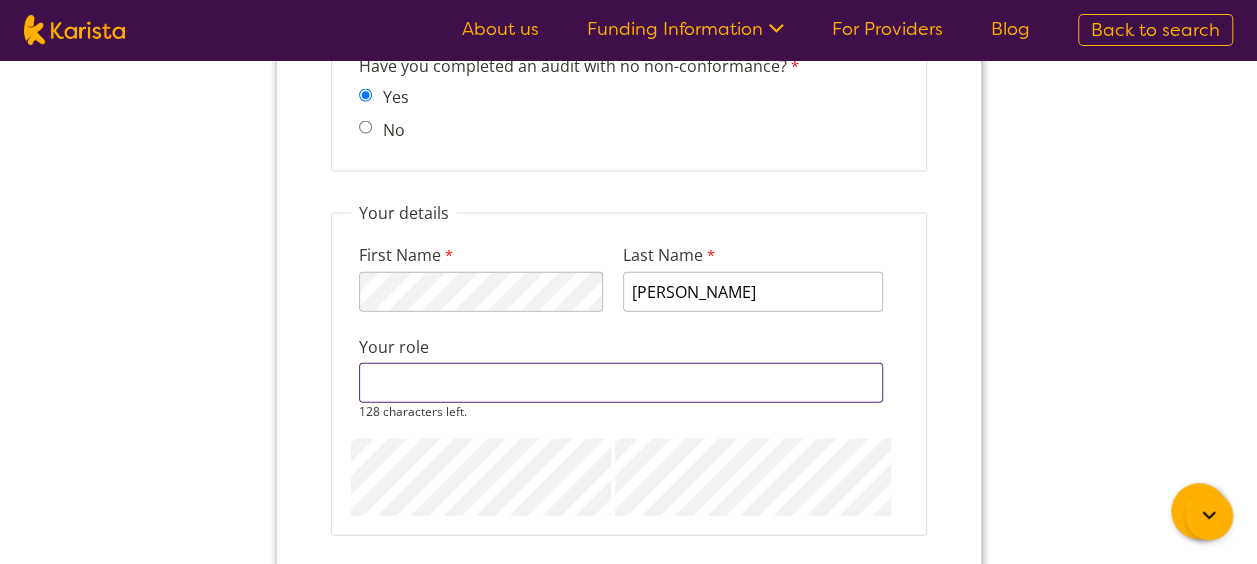 type on "P" 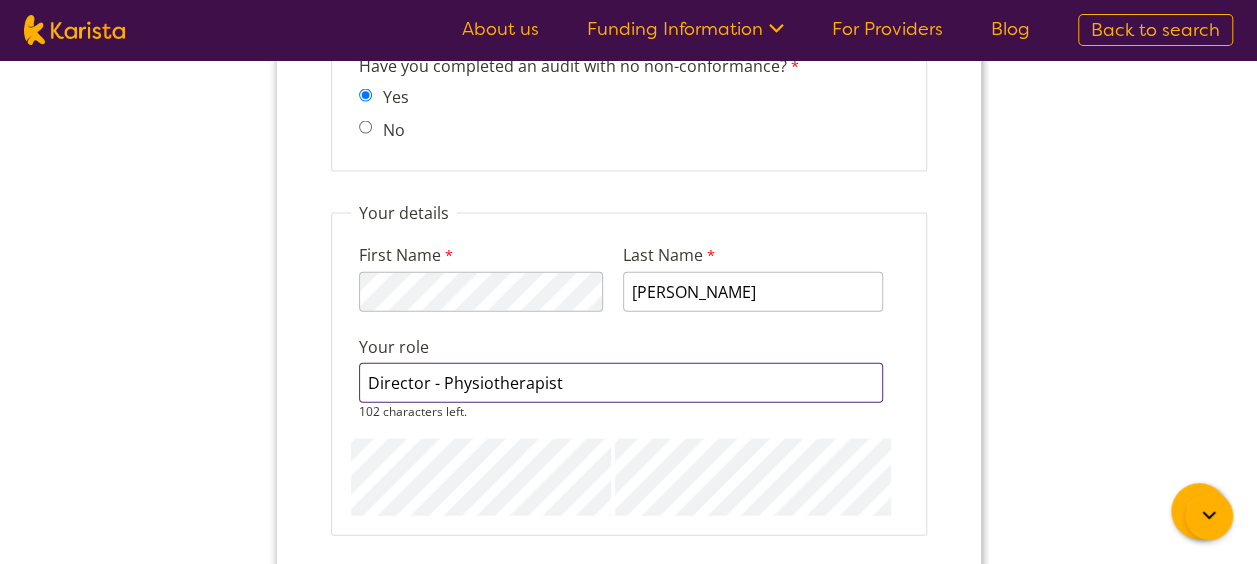 type on "Director - Physiotherapist" 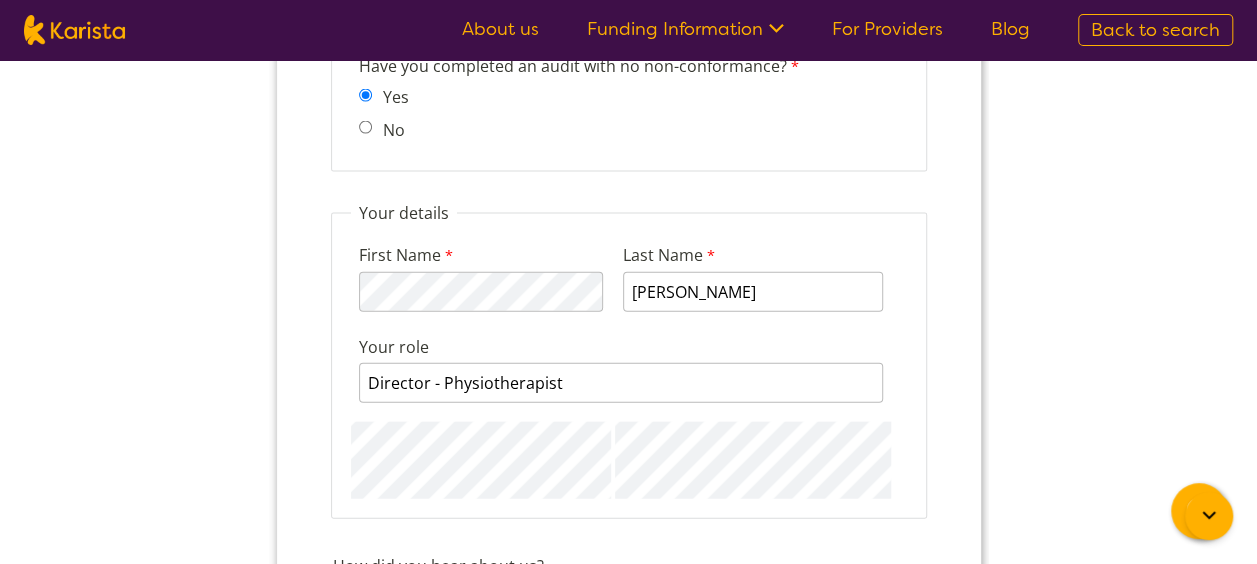 type on "Speaking Motion" 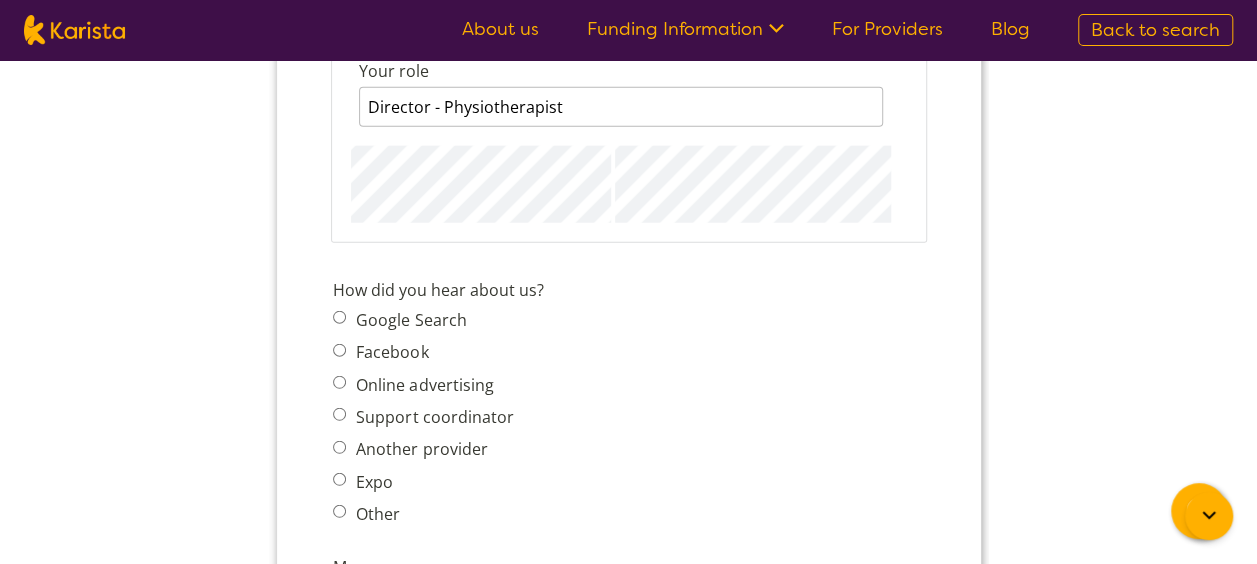 scroll, scrollTop: 2556, scrollLeft: 0, axis: vertical 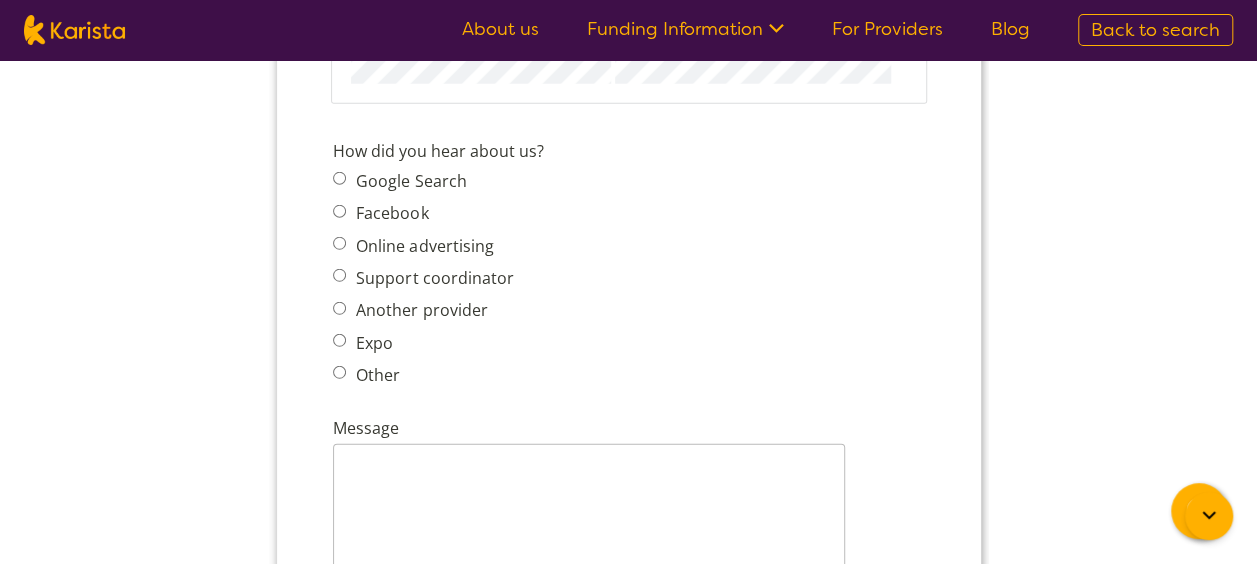 click on "Google Search" at bounding box center [407, 181] 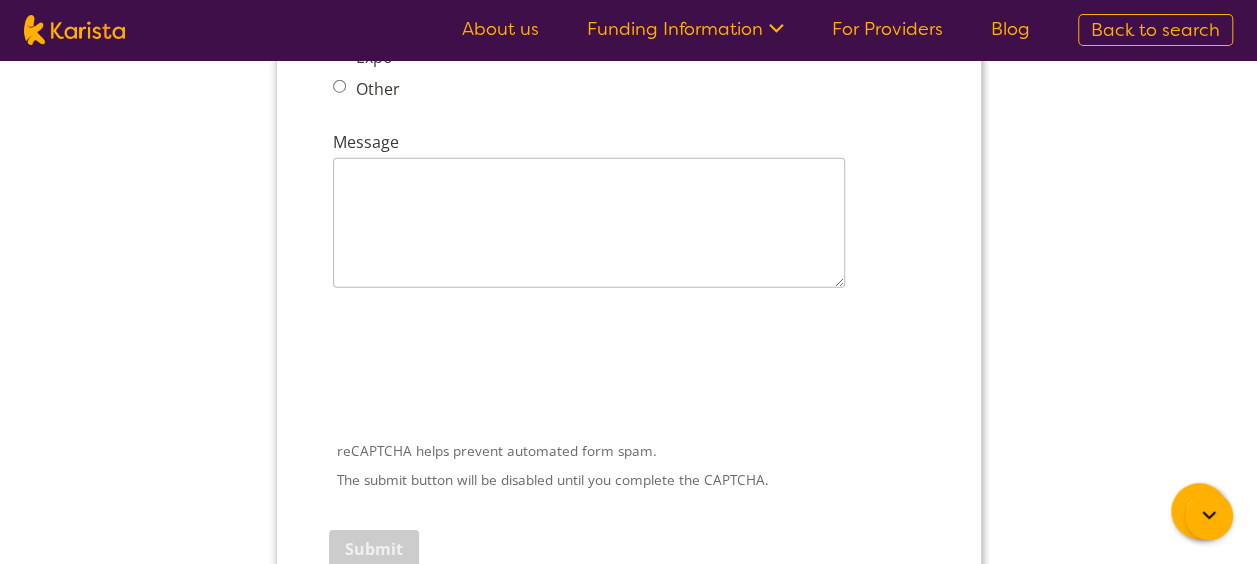 scroll, scrollTop: 2929, scrollLeft: 0, axis: vertical 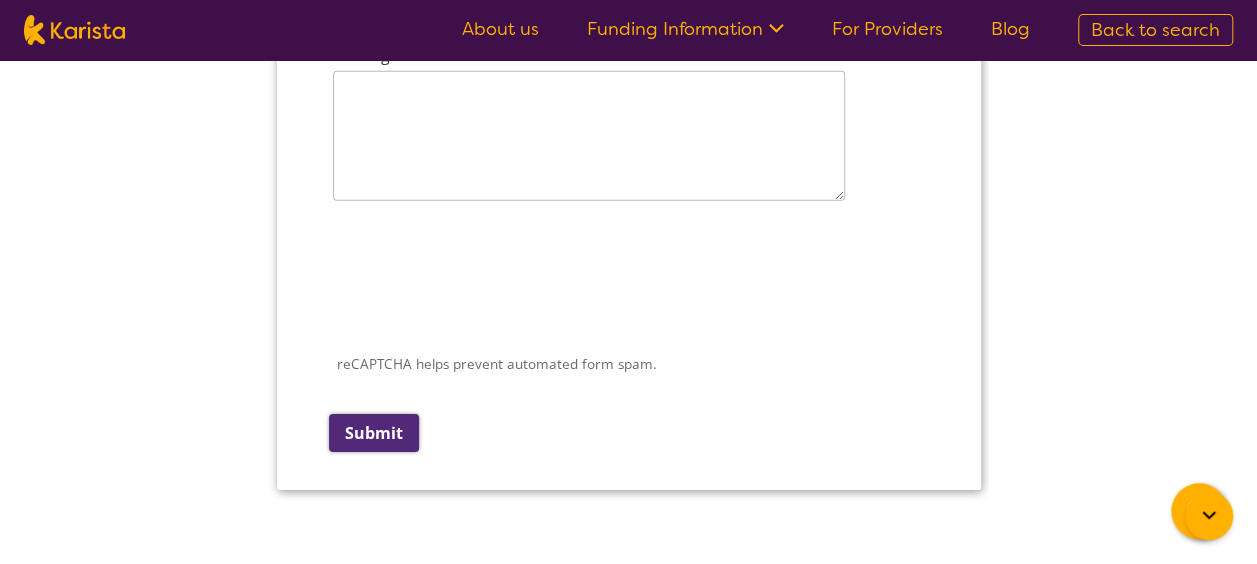 click on "Submit" at bounding box center (373, 433) 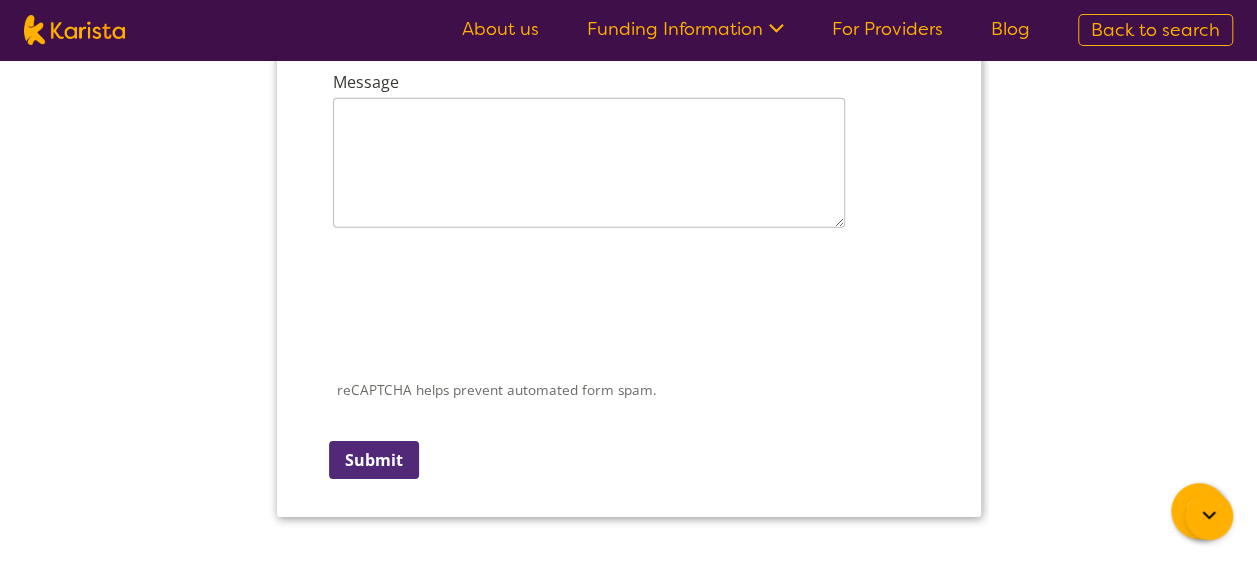 scroll, scrollTop: 30, scrollLeft: 0, axis: vertical 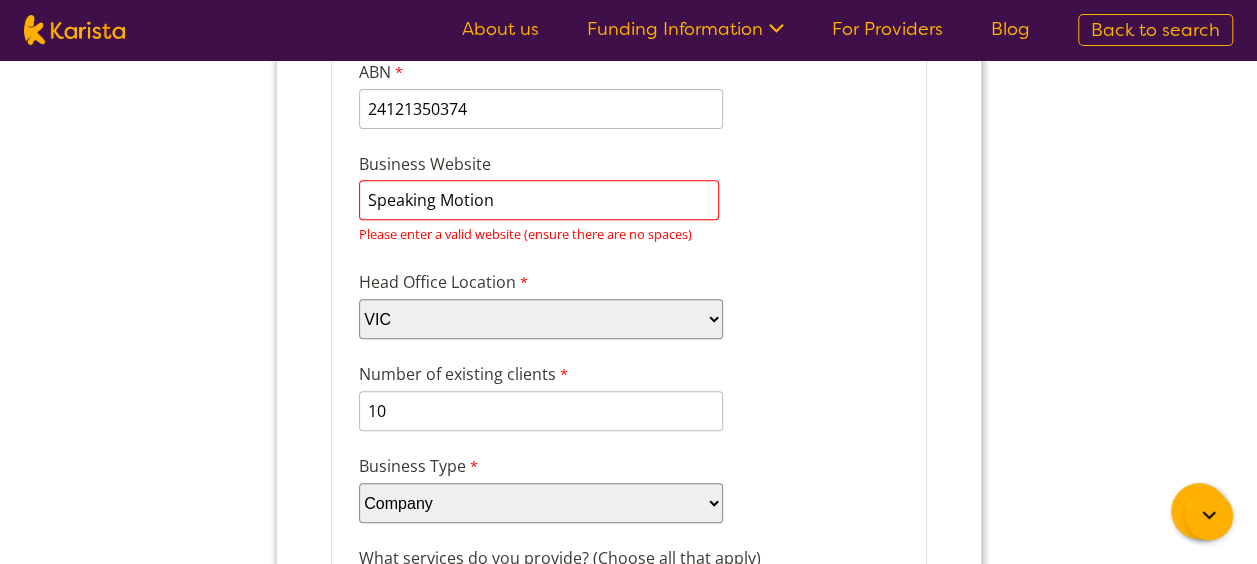 click on "Speaking Motion" at bounding box center (538, 200) 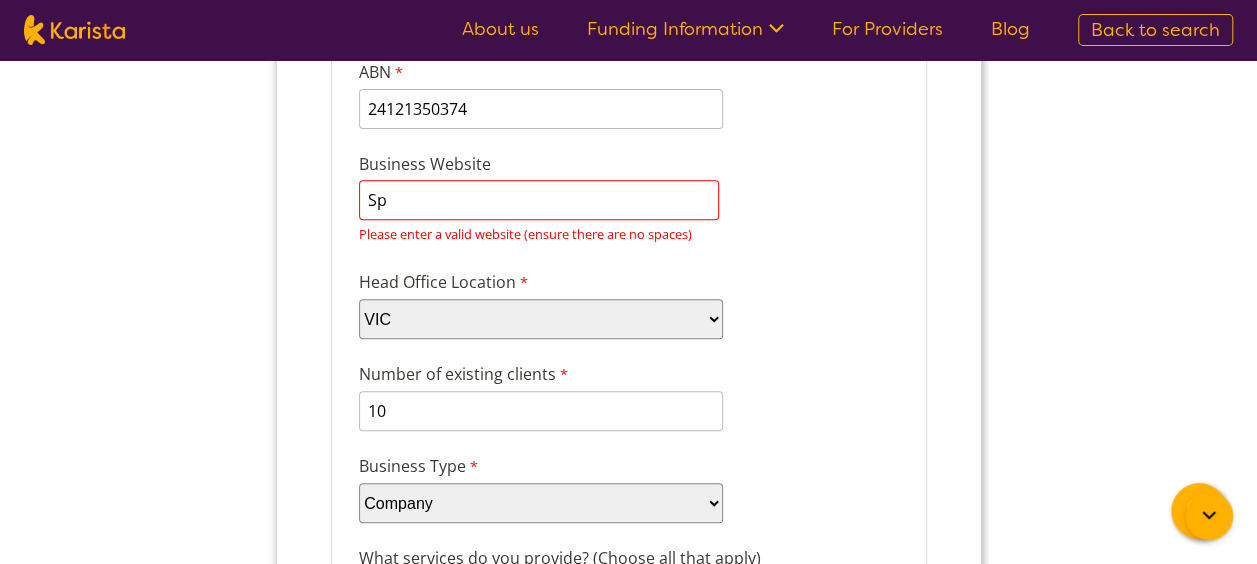 type on "S" 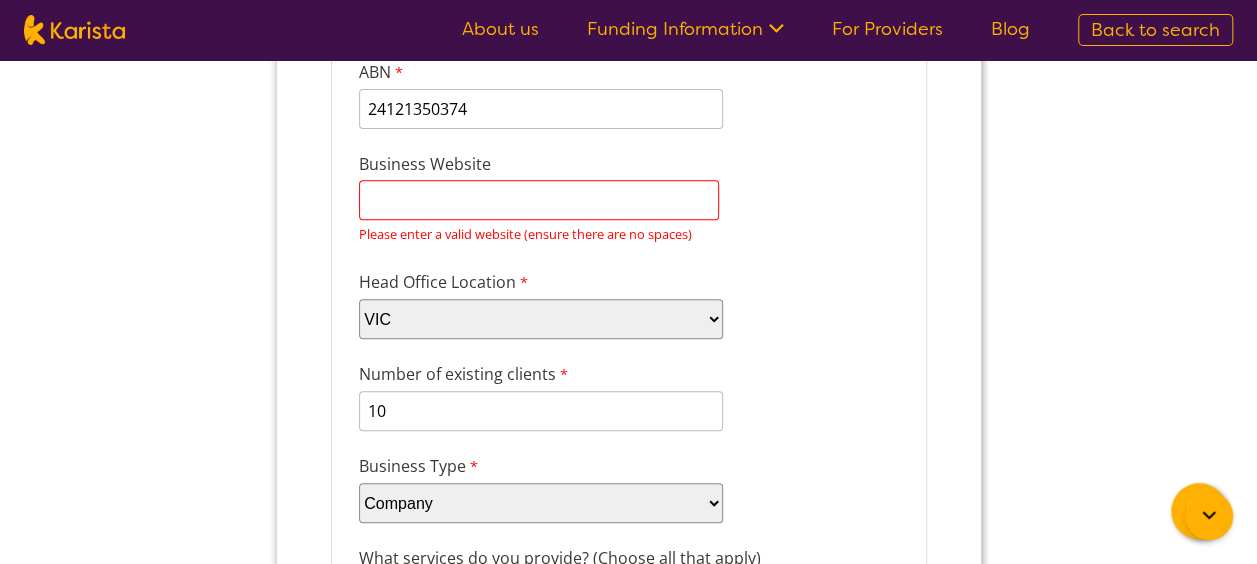 type 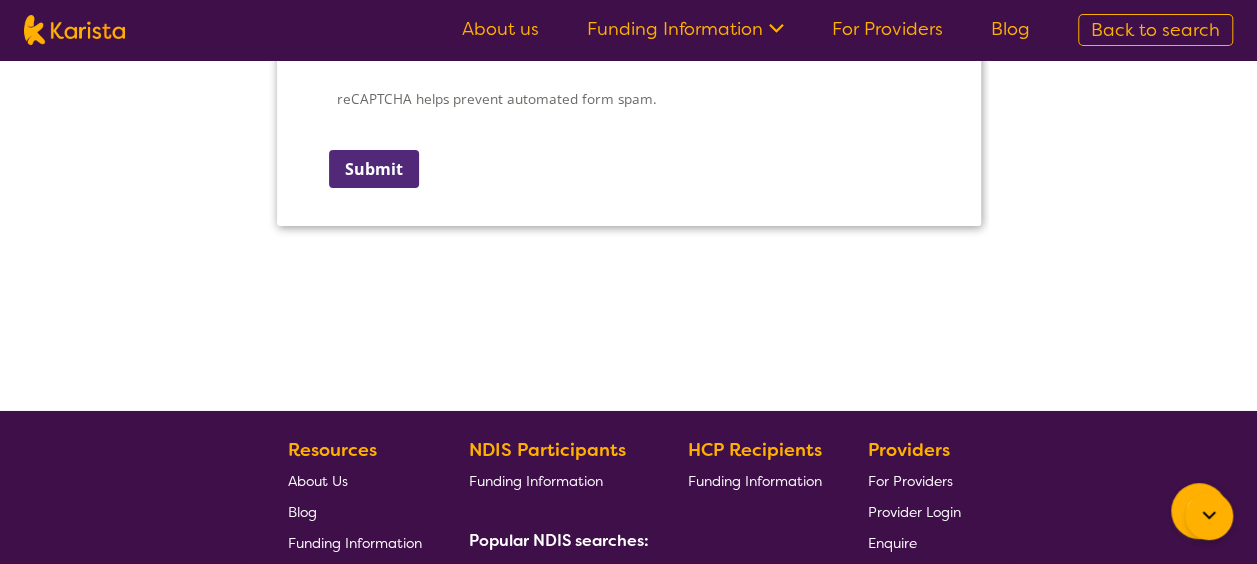 scroll, scrollTop: 3193, scrollLeft: 0, axis: vertical 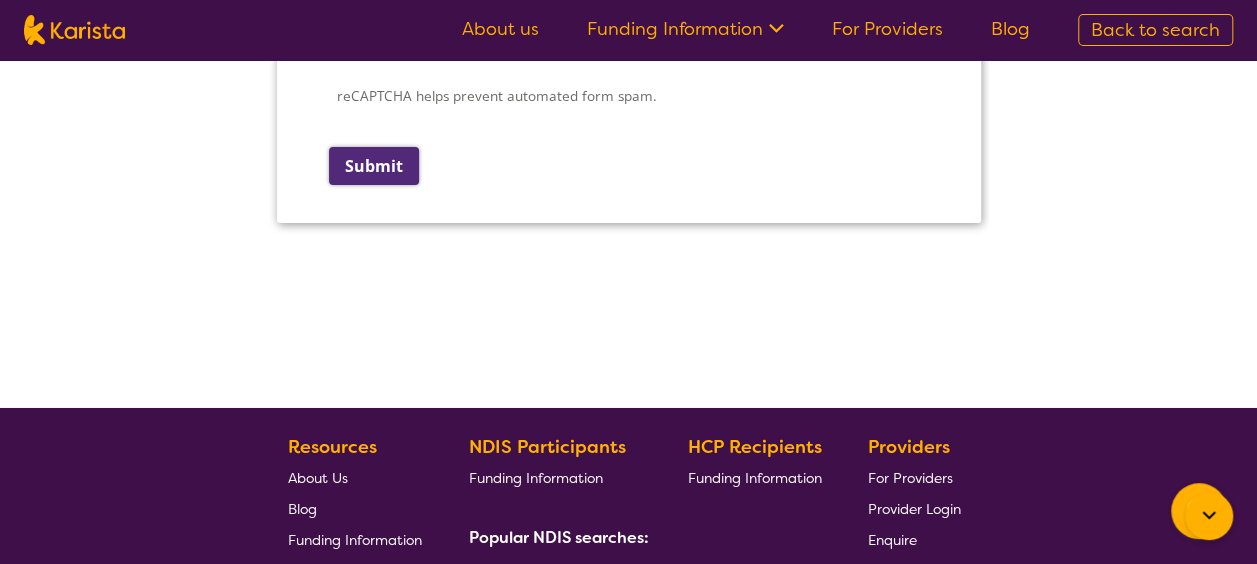 click on "Submit" at bounding box center [373, 166] 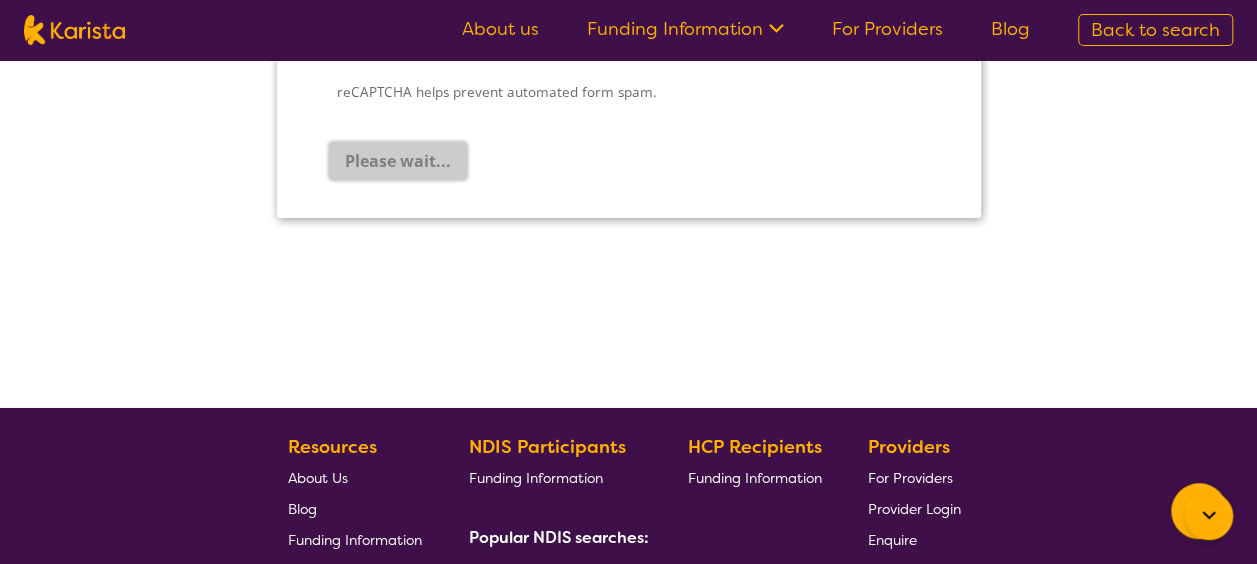 scroll, scrollTop: 30, scrollLeft: 0, axis: vertical 